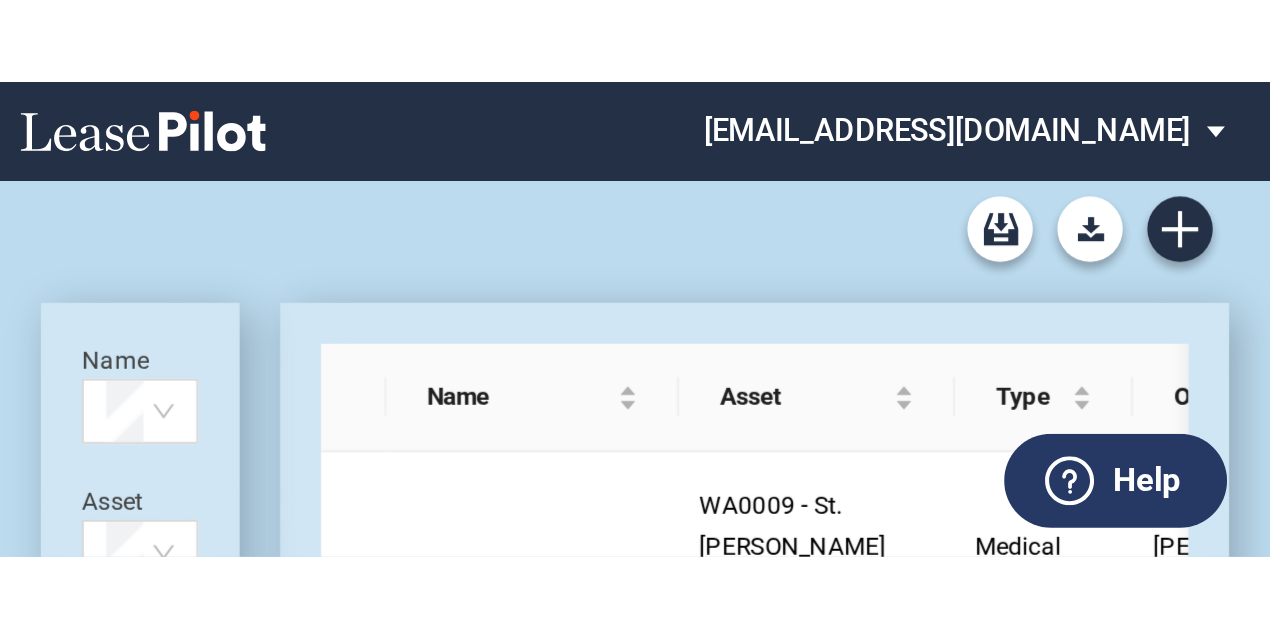 scroll, scrollTop: 0, scrollLeft: 0, axis: both 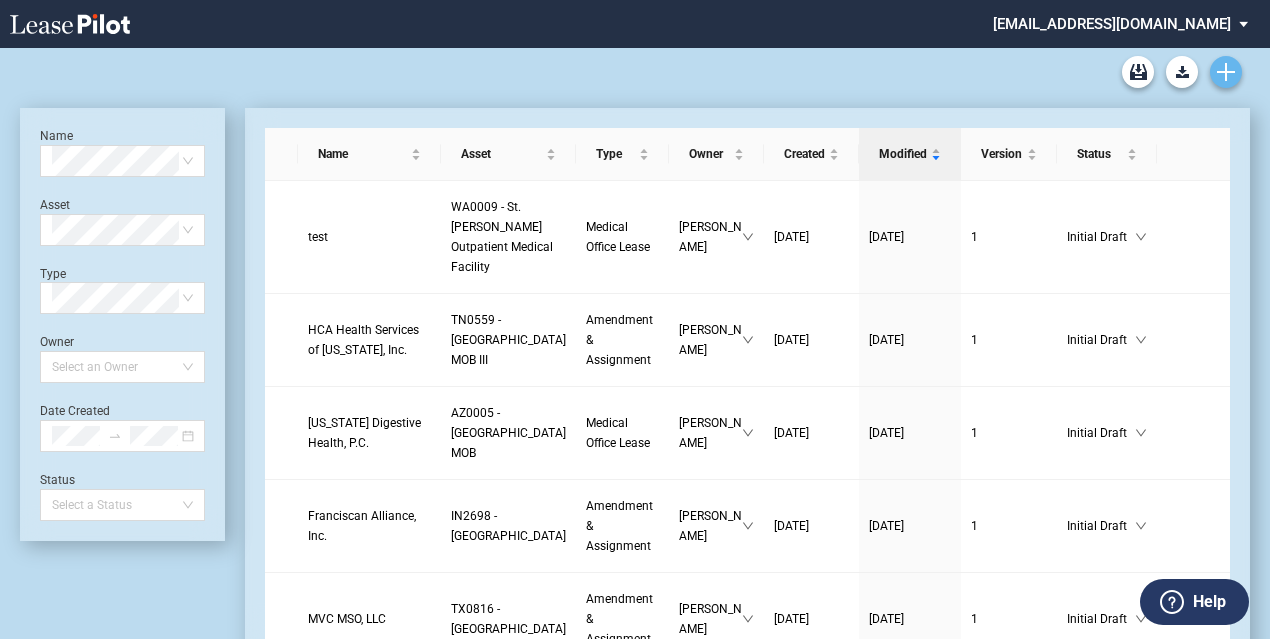 click 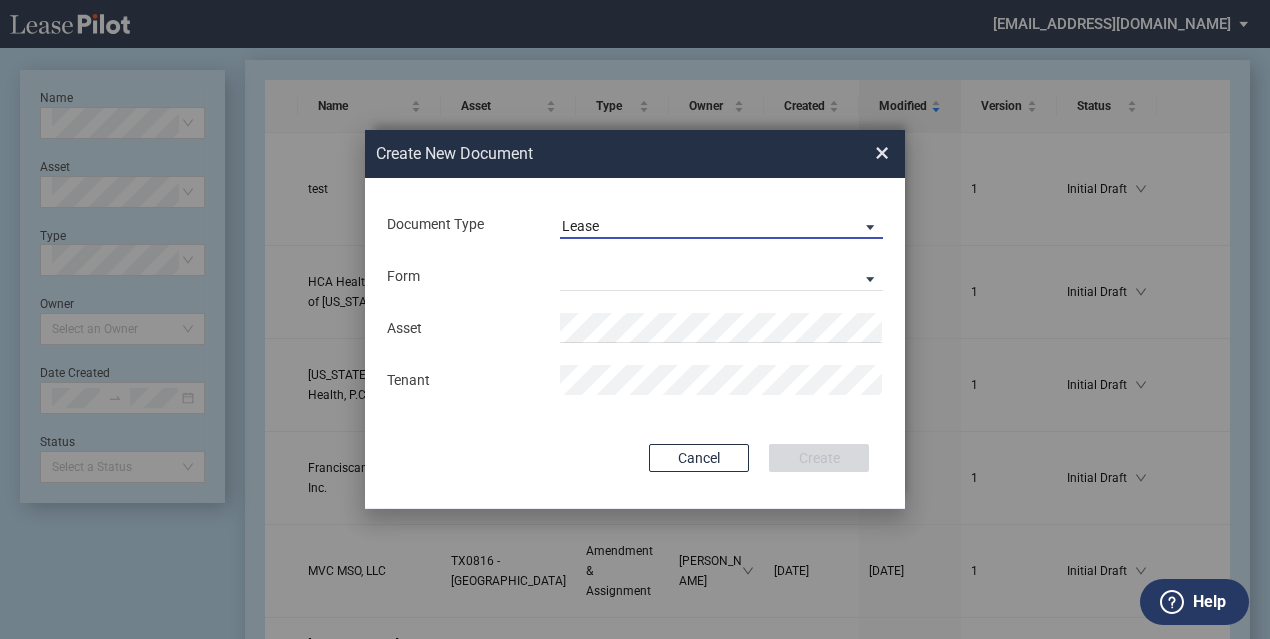 click on "Lease" at bounding box center (721, 224) 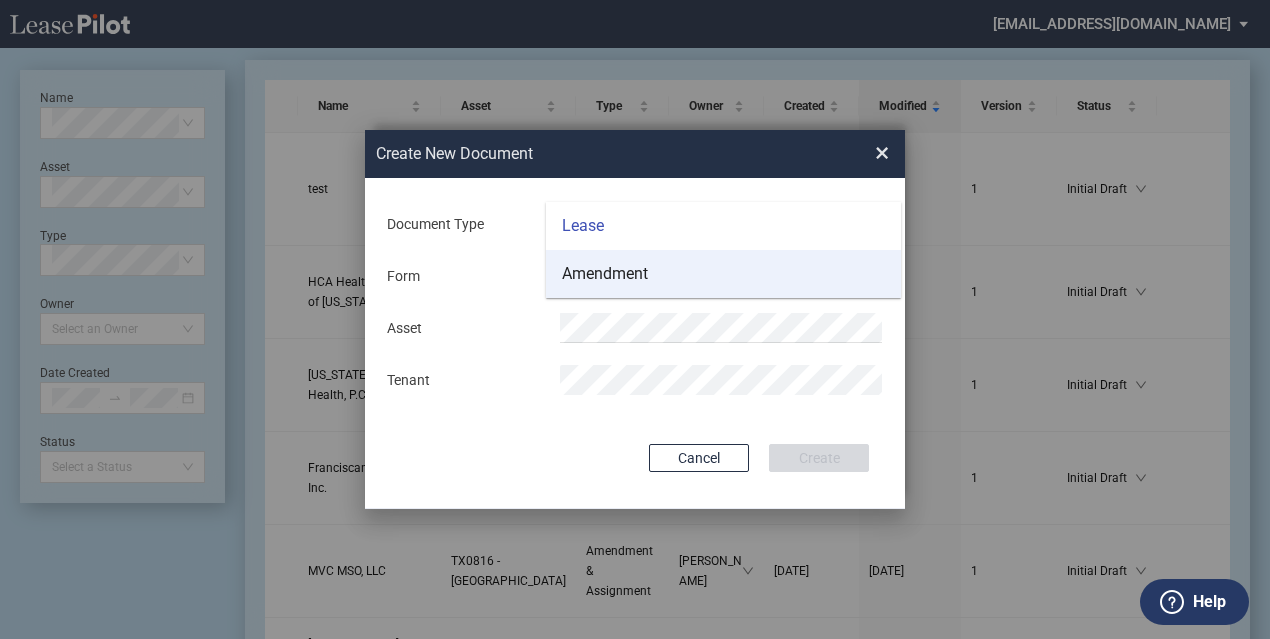 click on "Amendment" at bounding box center [723, 274] 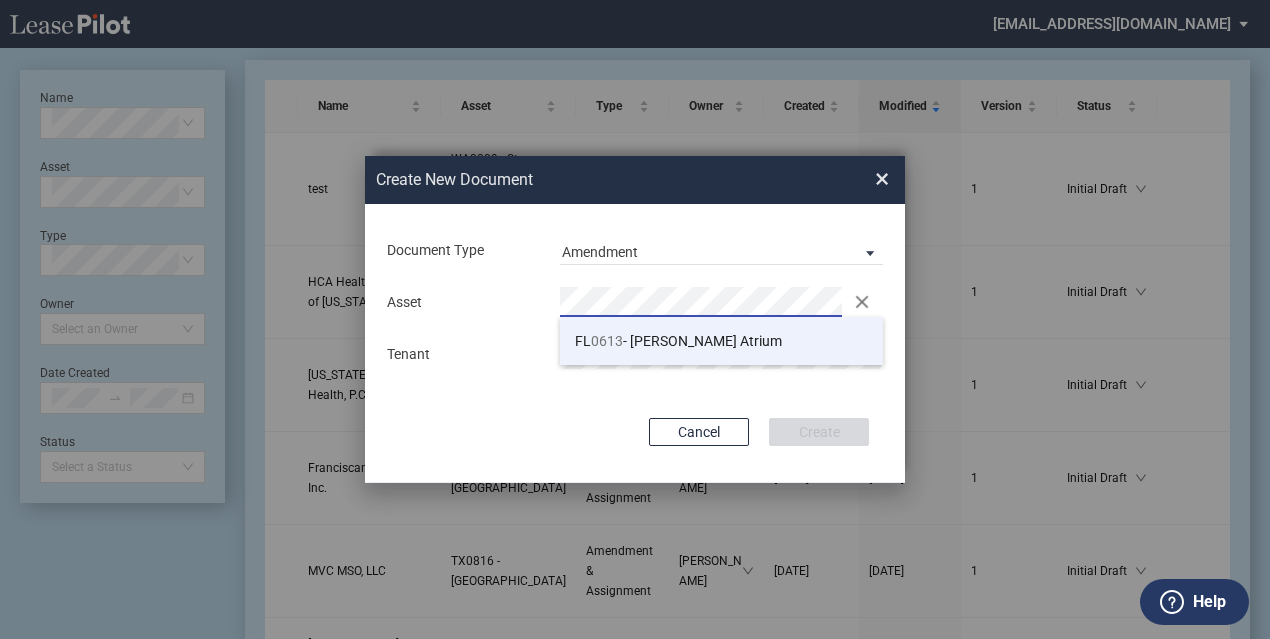 click on "0613" at bounding box center [607, 341] 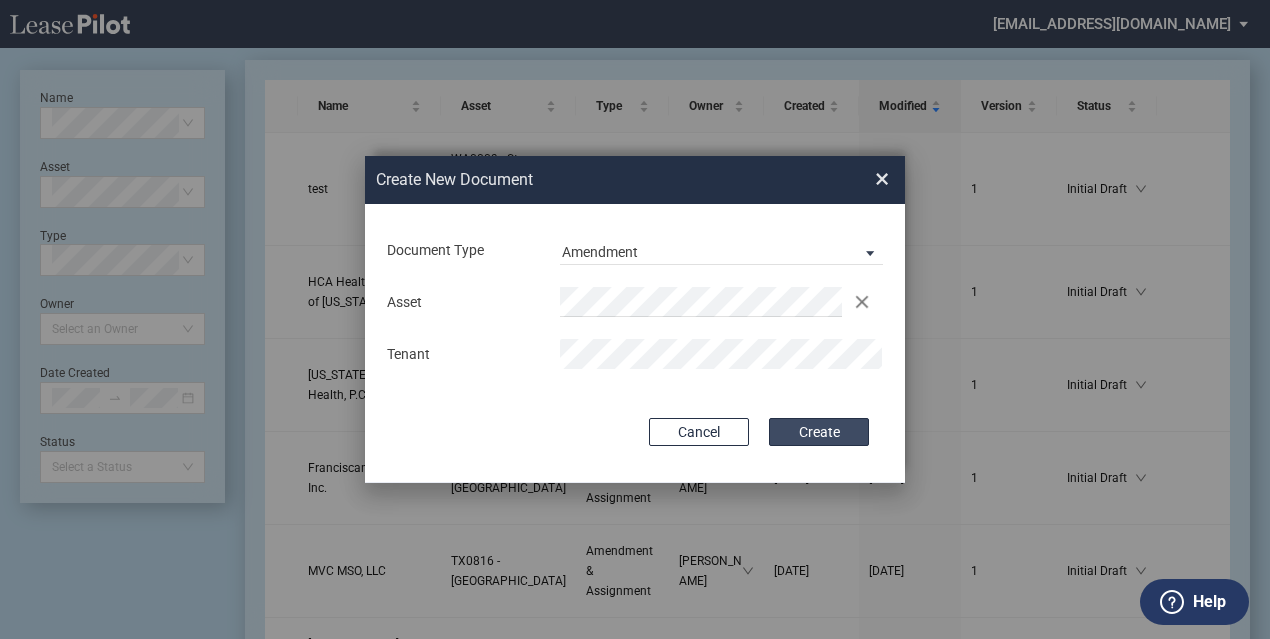 click on "Create" at bounding box center [819, 432] 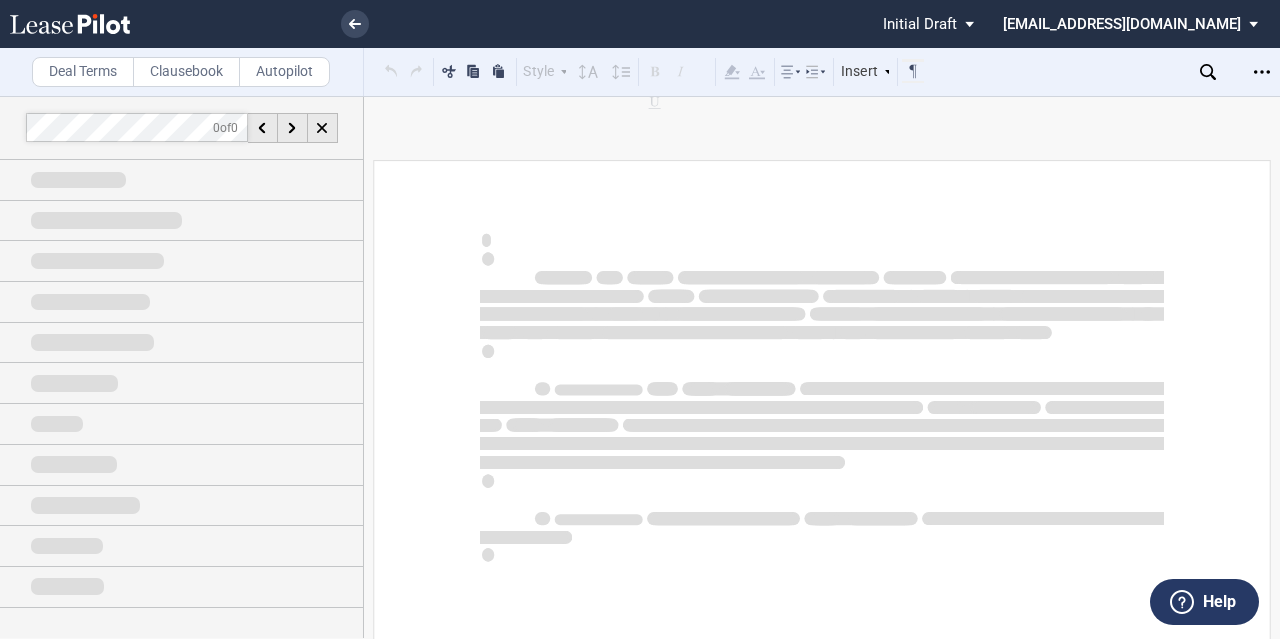 scroll, scrollTop: 0, scrollLeft: 0, axis: both 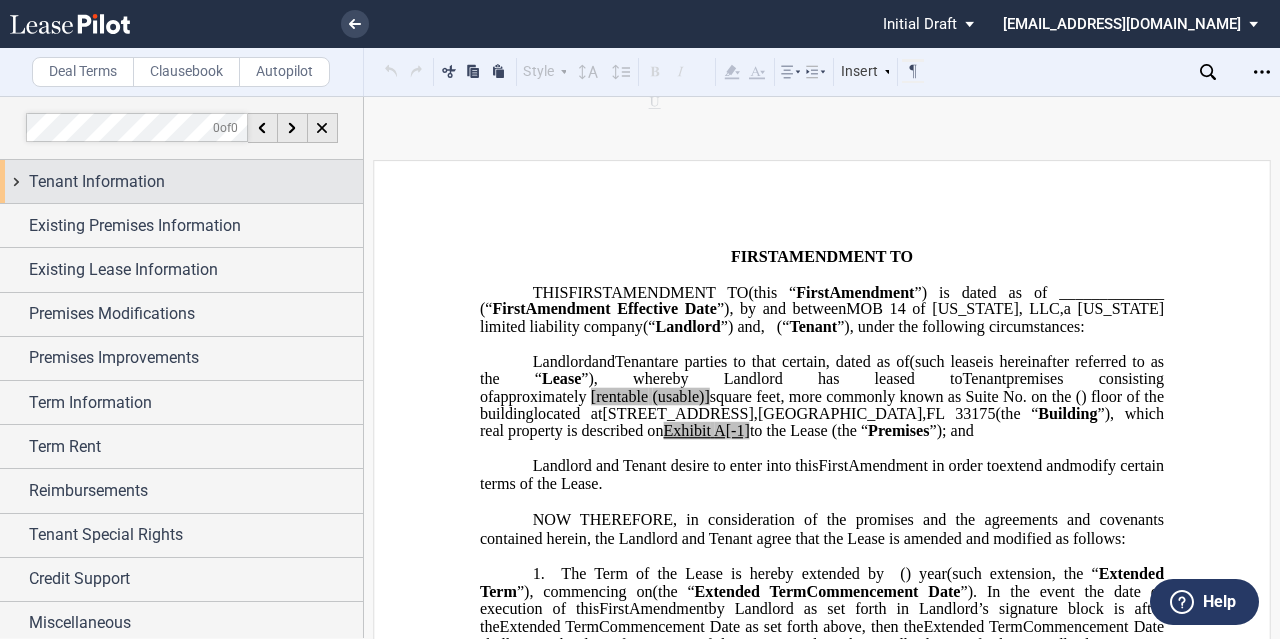 click on "Tenant Information" at bounding box center (97, 182) 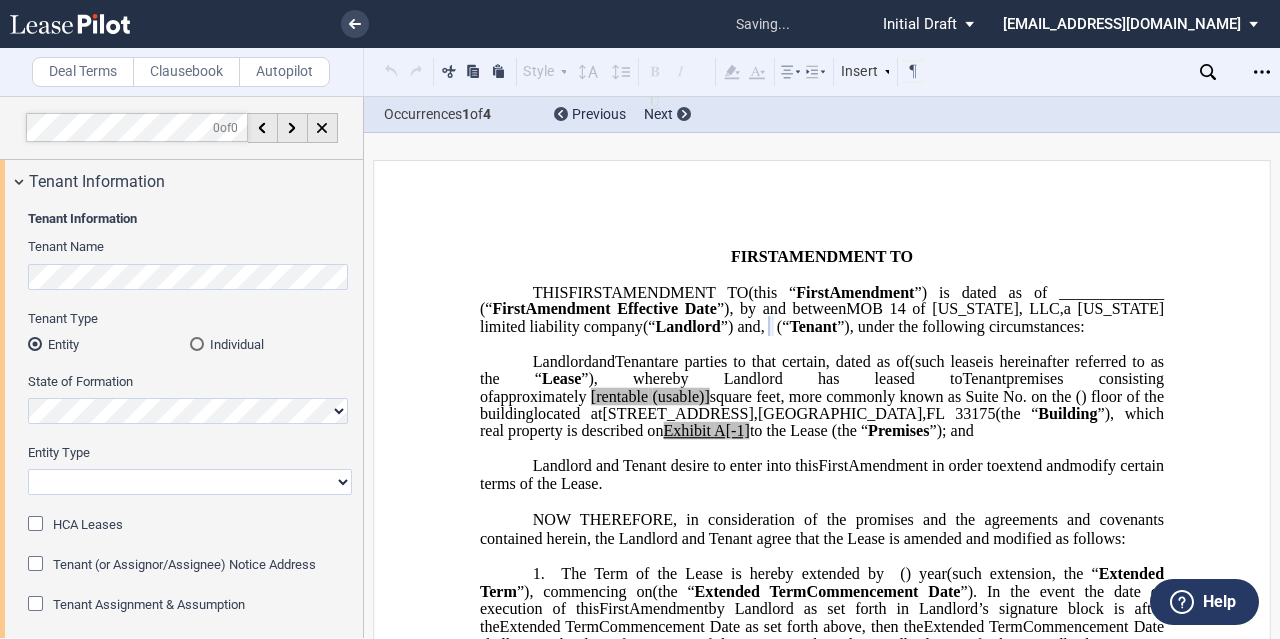 scroll, scrollTop: 100, scrollLeft: 0, axis: vertical 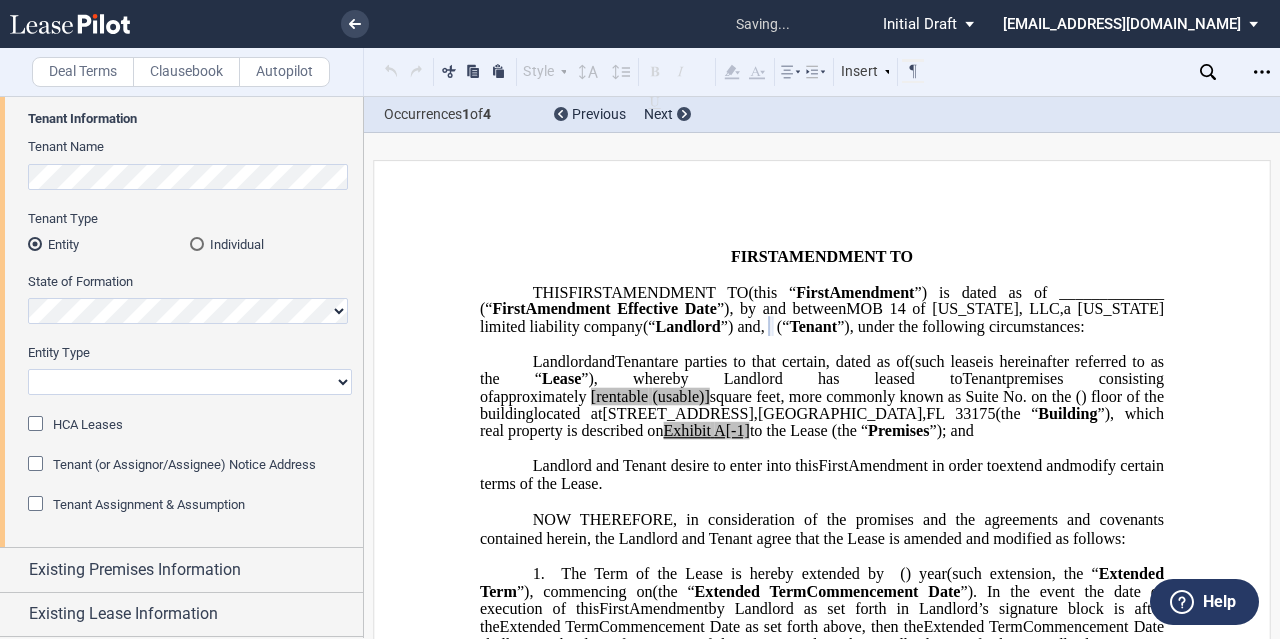 click on "Corporation
Limited Liability Company
General Partnership
Limited Partnership
Other" at bounding box center [190, 382] 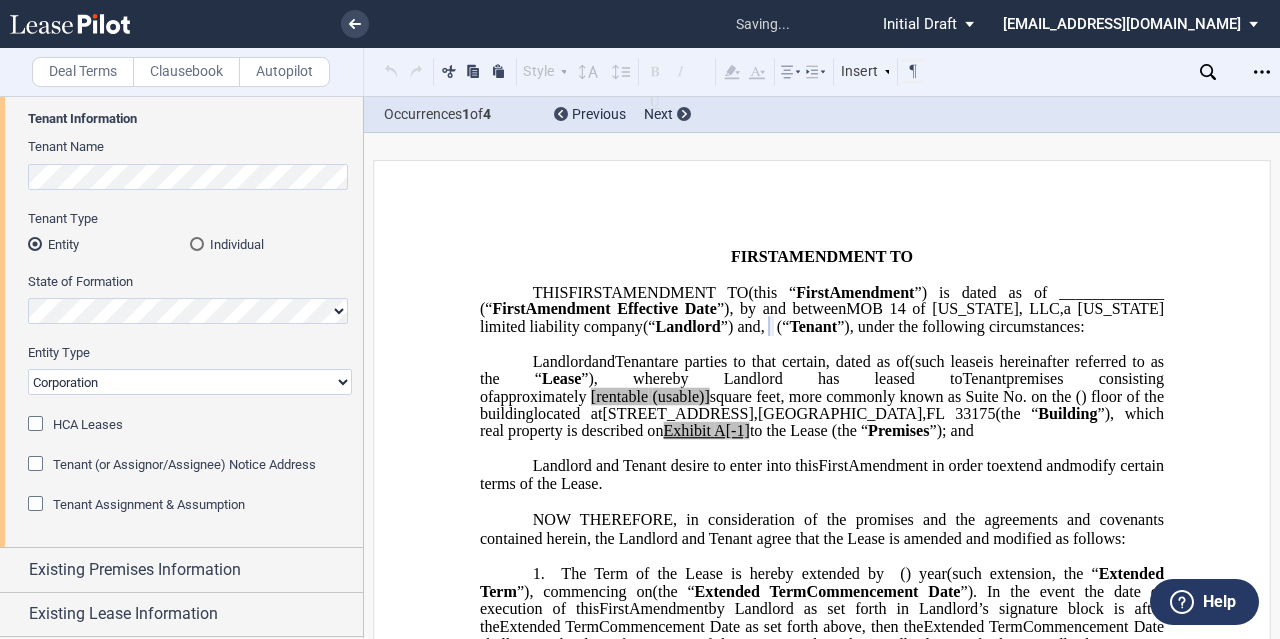 click on "Corporation
Limited Liability Company
General Partnership
Limited Partnership
Other" at bounding box center (190, 382) 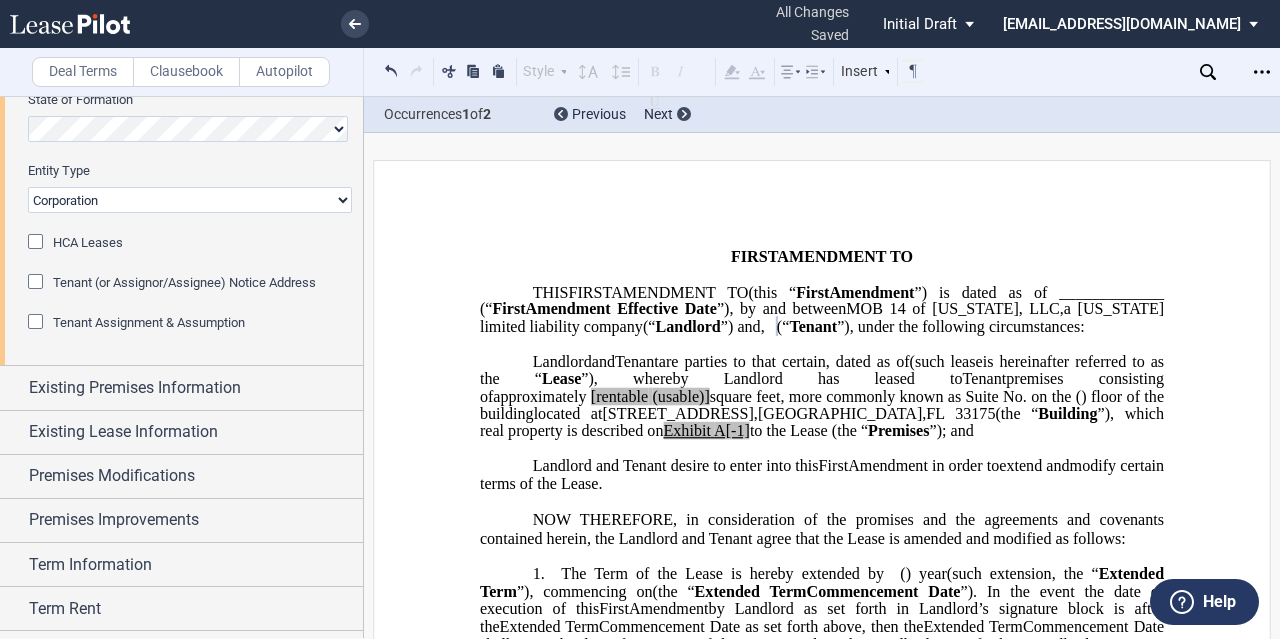 scroll, scrollTop: 300, scrollLeft: 0, axis: vertical 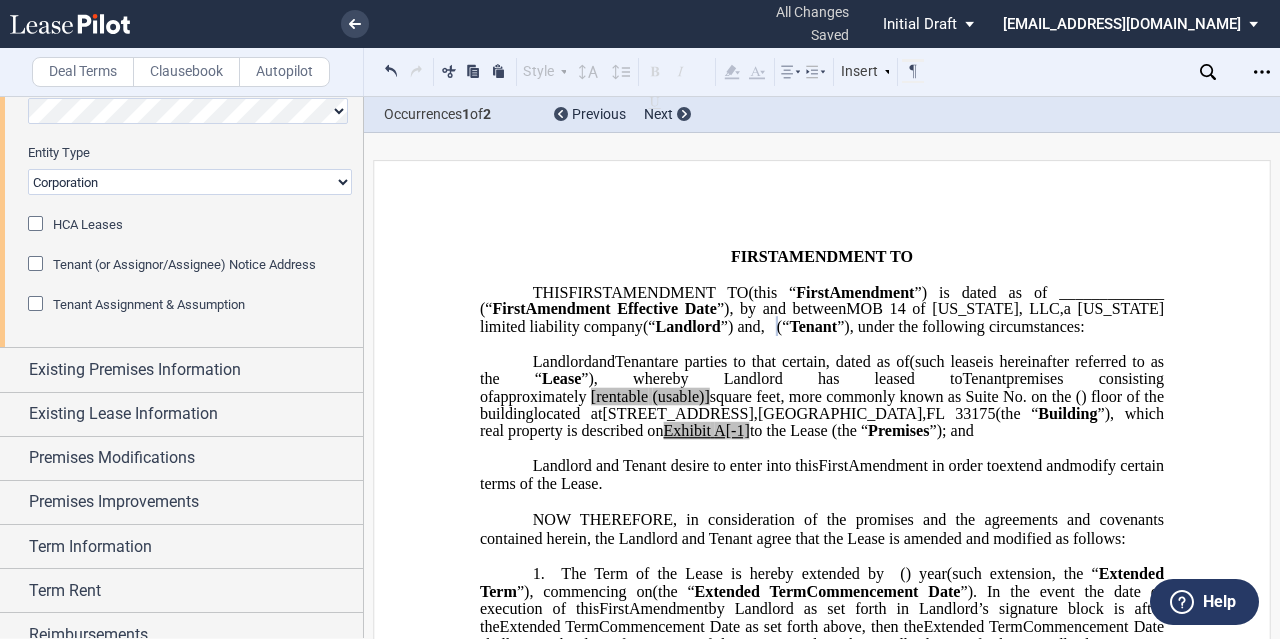 click on "Tenant Assignment & Assumption" 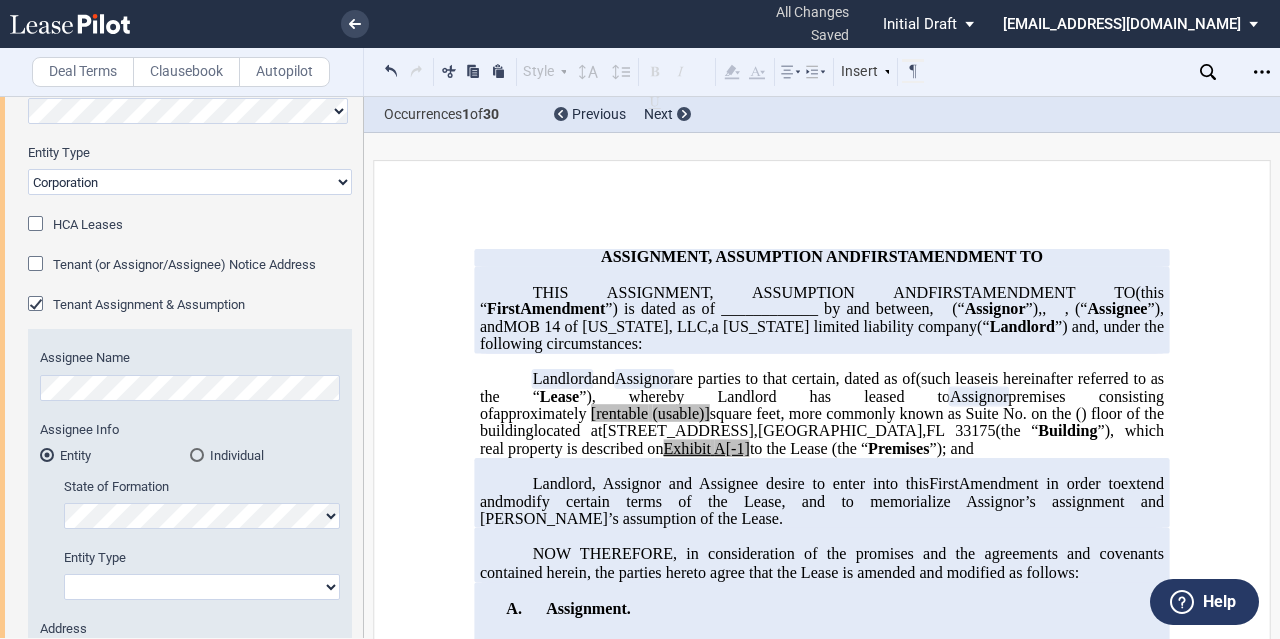 scroll, scrollTop: 400, scrollLeft: 0, axis: vertical 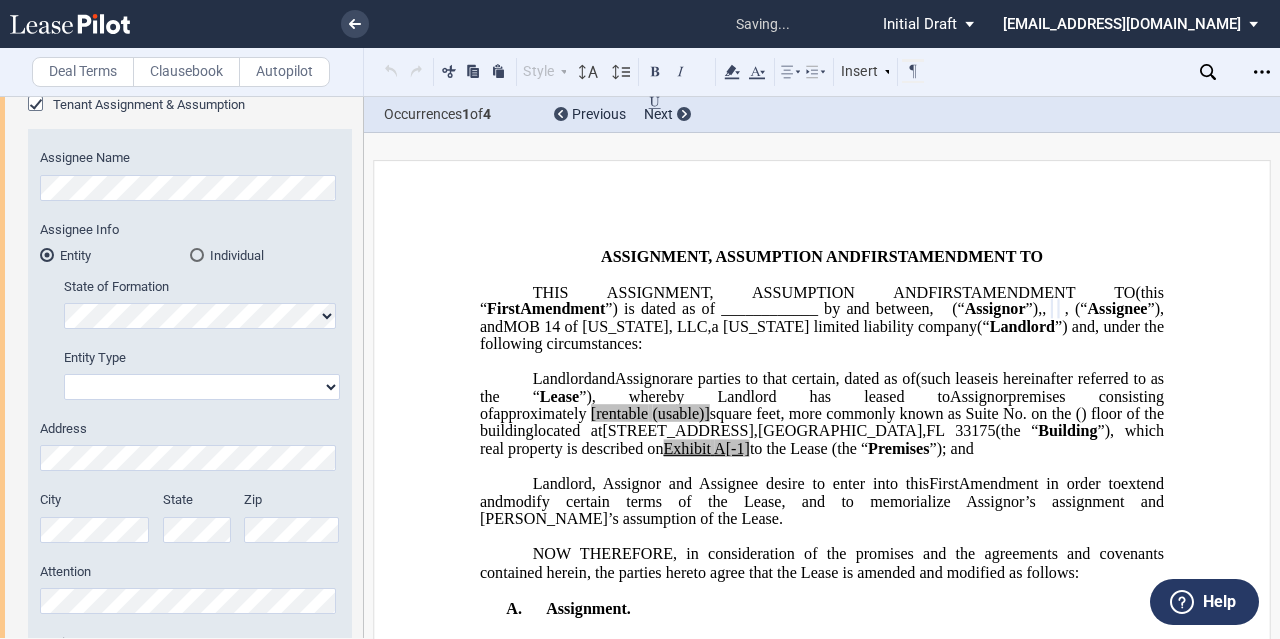 click on "Corporation
Limited Liability Company
General Partnership
Limited Partnership
Other" 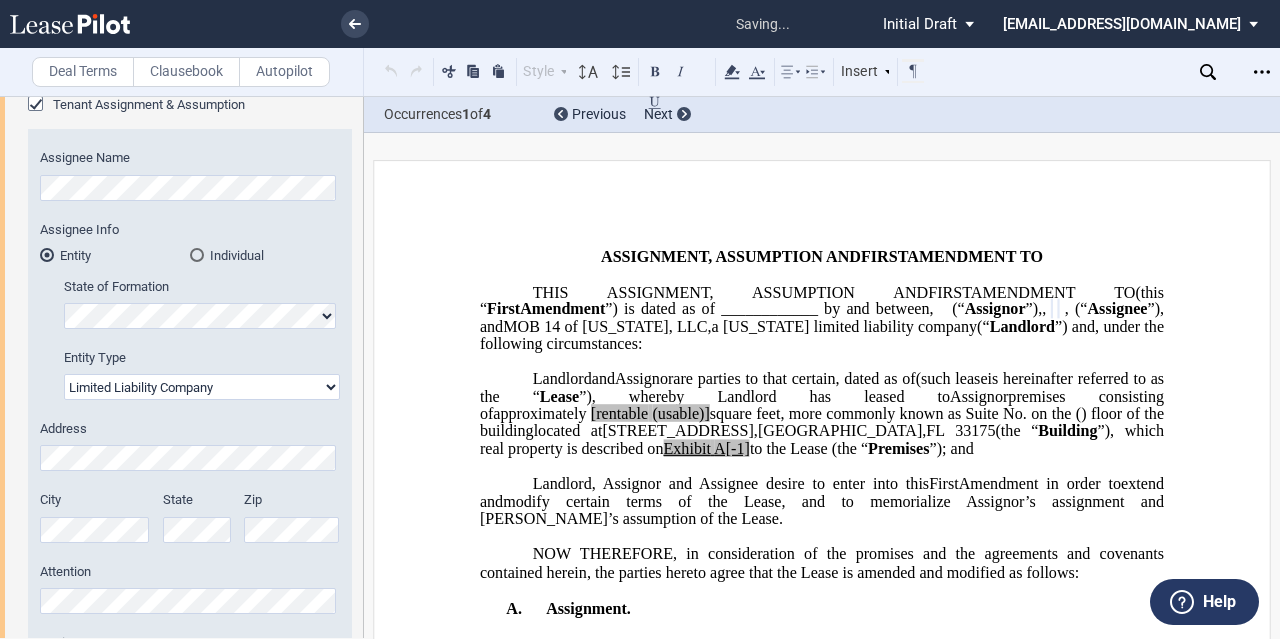 click on "Corporation
Limited Liability Company
General Partnership
Limited Partnership
Other" 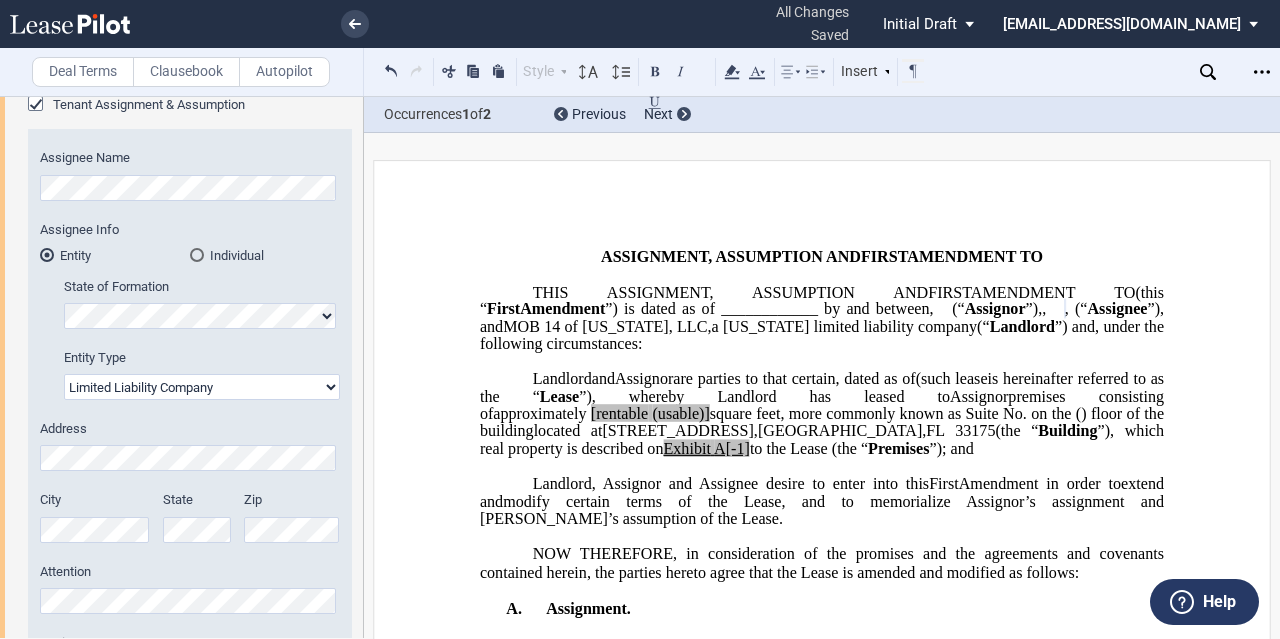click on "Address
City
State
Zip" at bounding box center [190, 491] 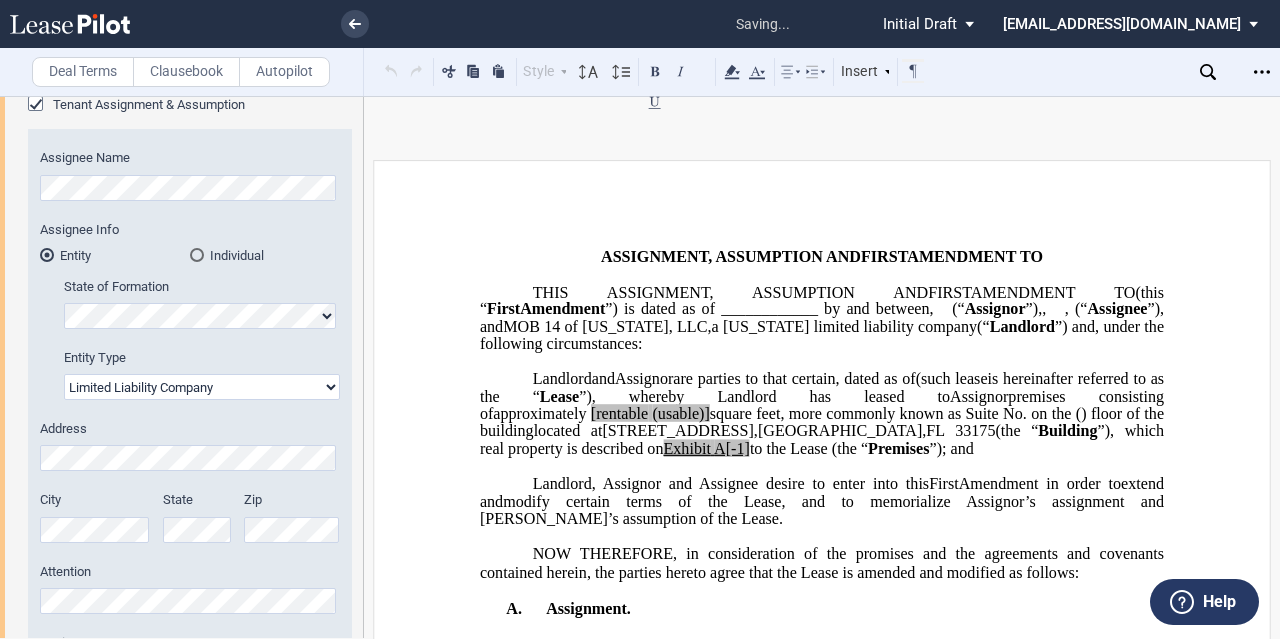 scroll, scrollTop: 800, scrollLeft: 0, axis: vertical 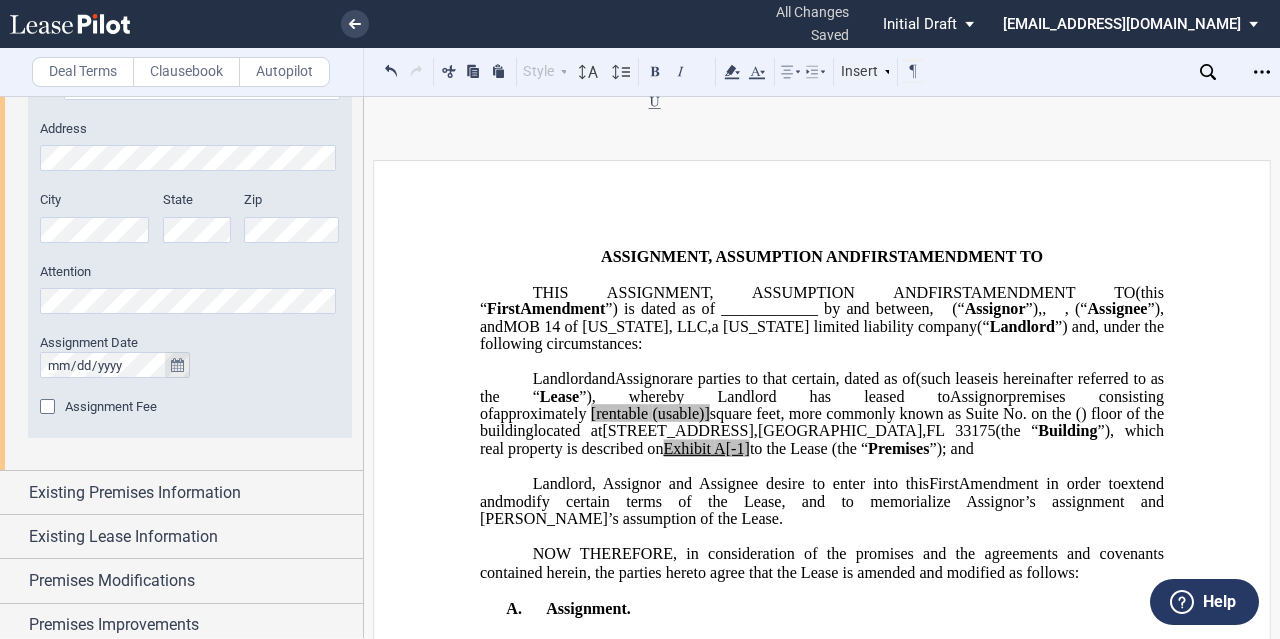click at bounding box center [177, 365] 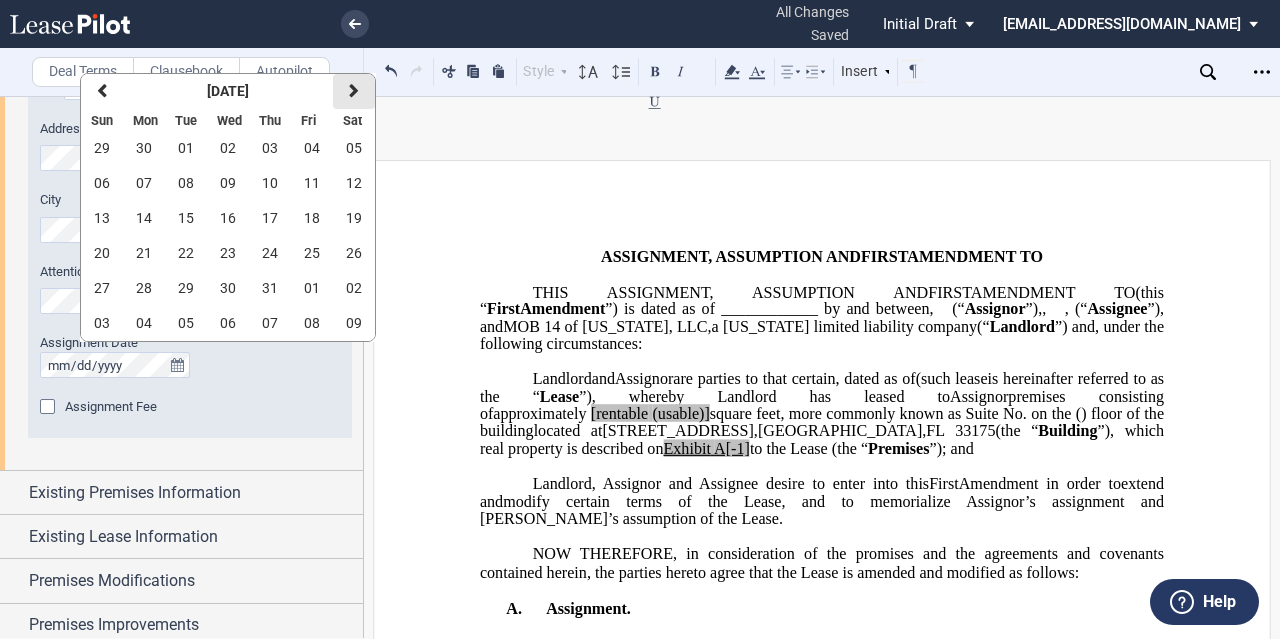 click on "next" at bounding box center [354, 91] 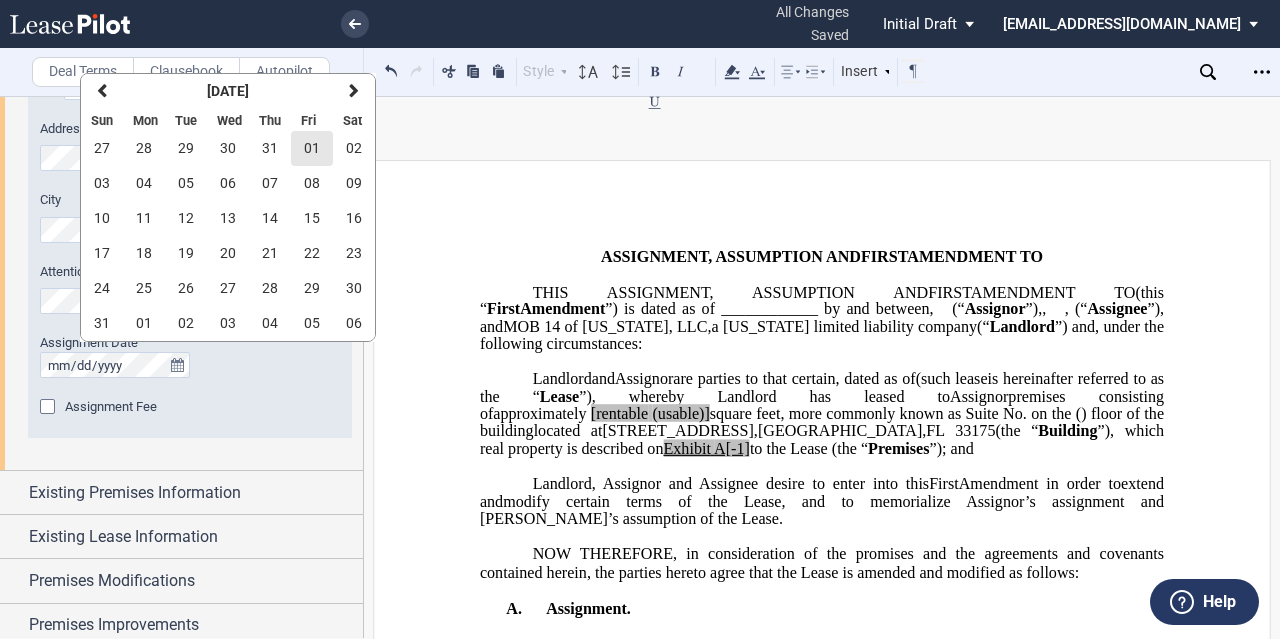 click on "01" at bounding box center [312, 148] 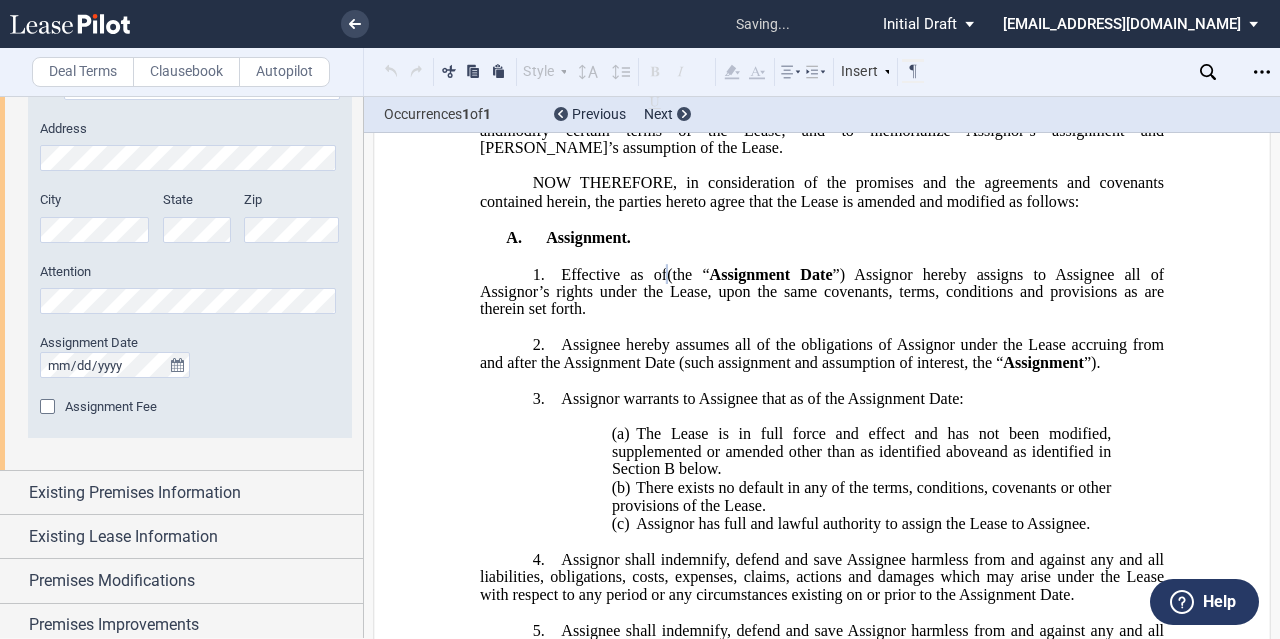 scroll, scrollTop: 393, scrollLeft: 0, axis: vertical 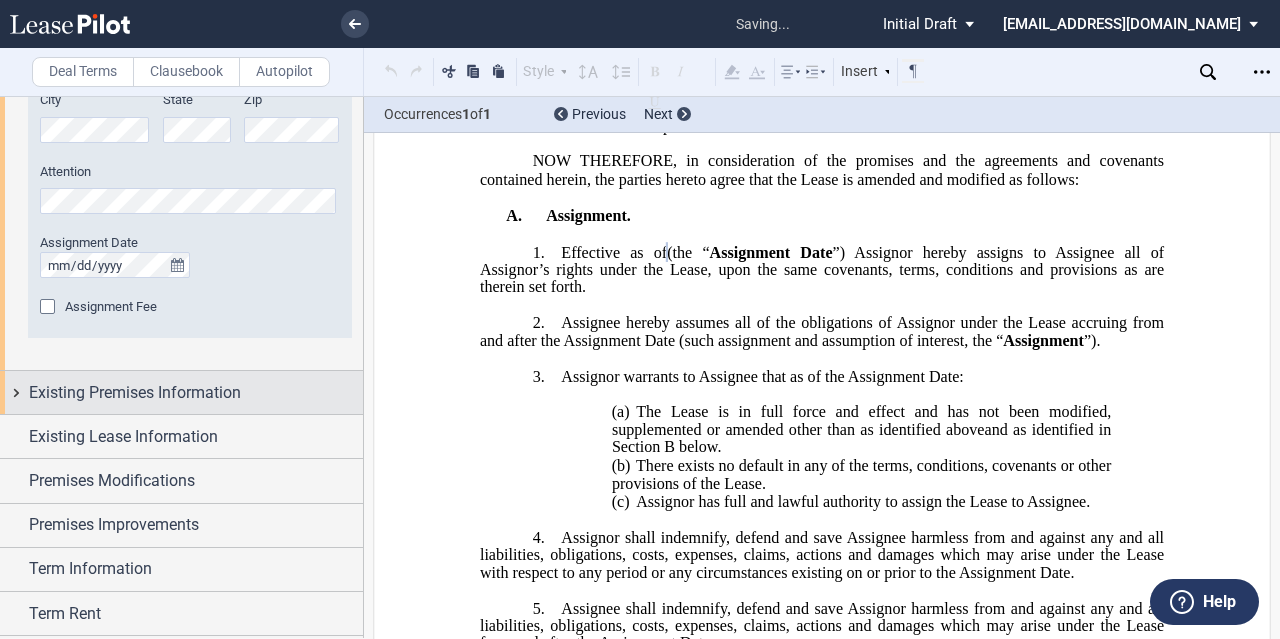 click on "Existing Premises Information" at bounding box center (135, 393) 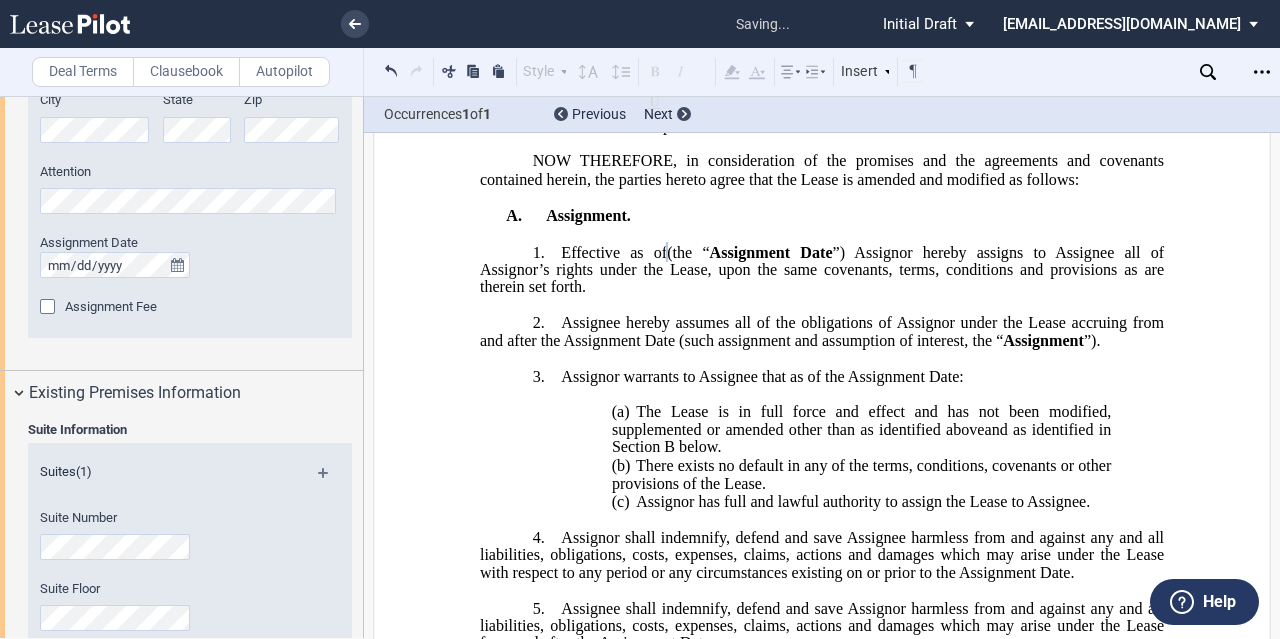 scroll, scrollTop: 1000, scrollLeft: 0, axis: vertical 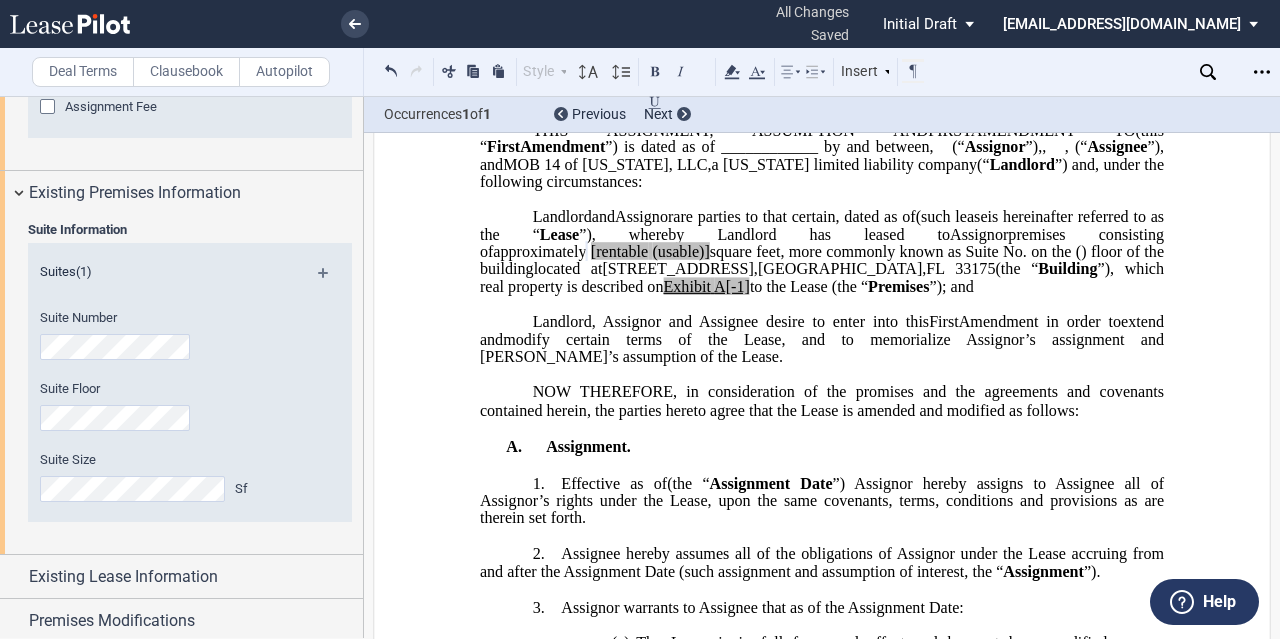 click on "[rentable" 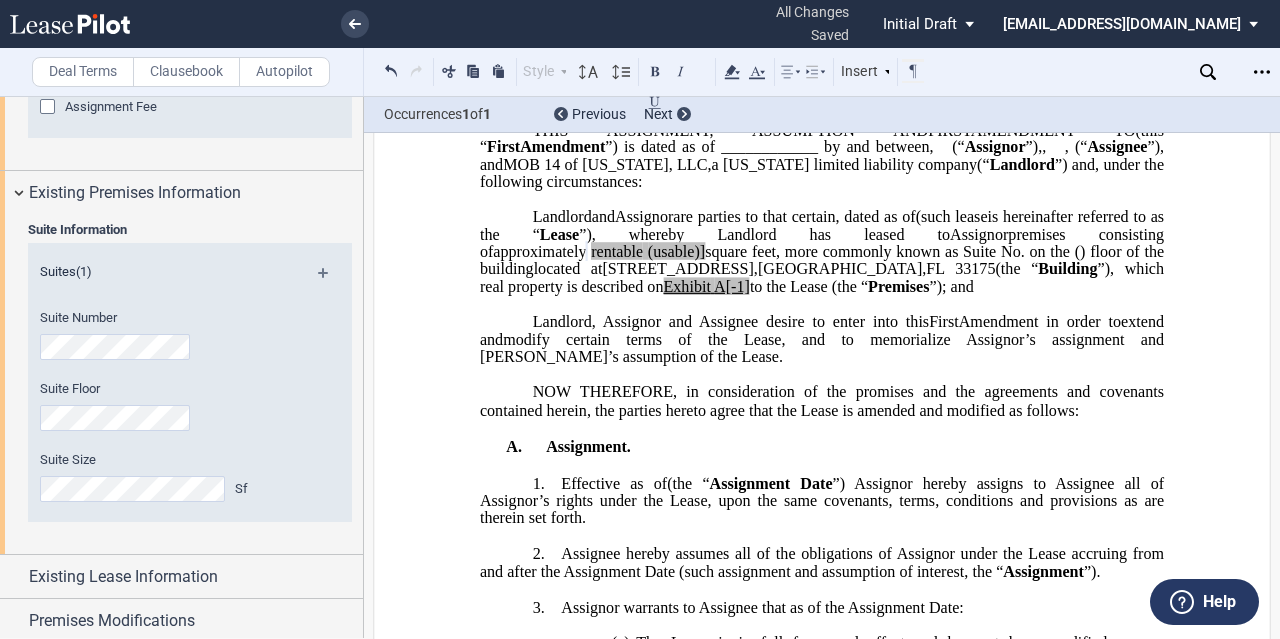 type 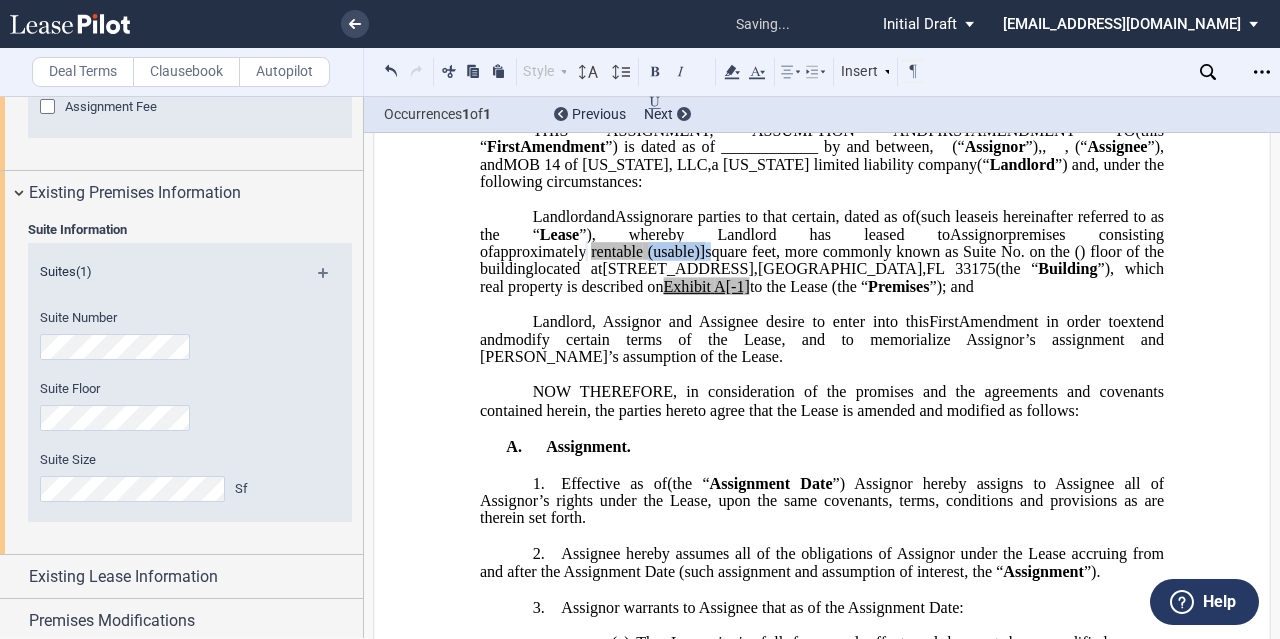 drag, startPoint x: 977, startPoint y: 281, endPoint x: 1038, endPoint y: 284, distance: 61.073727 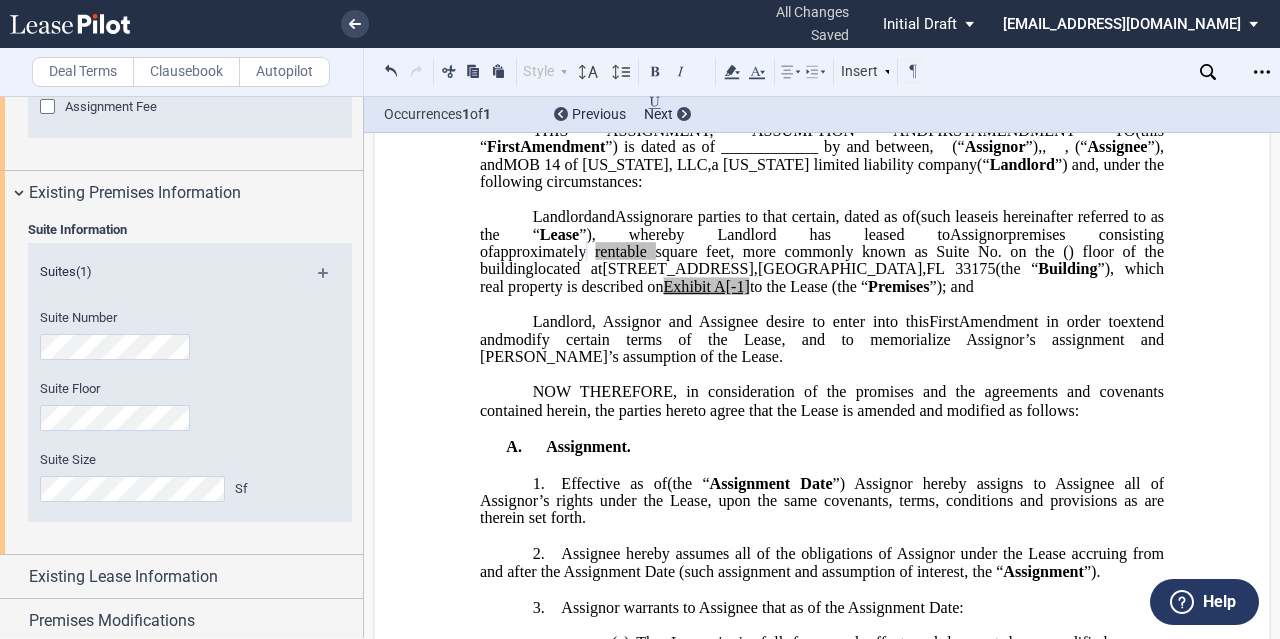 click on "A[-1]" 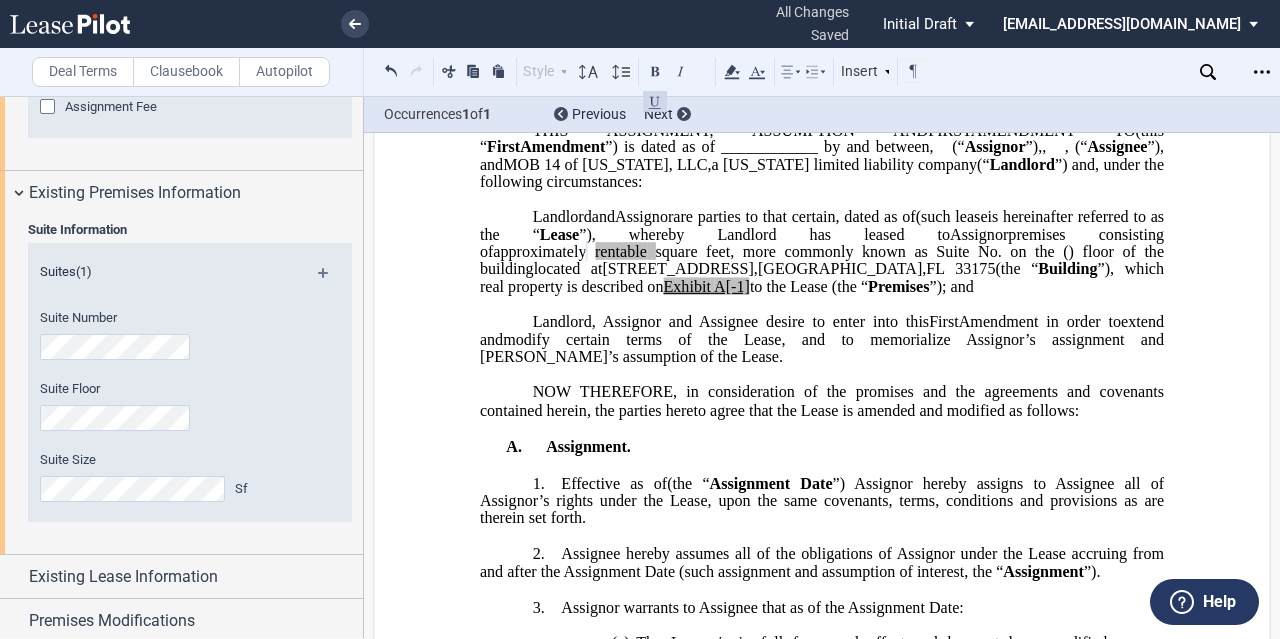 type 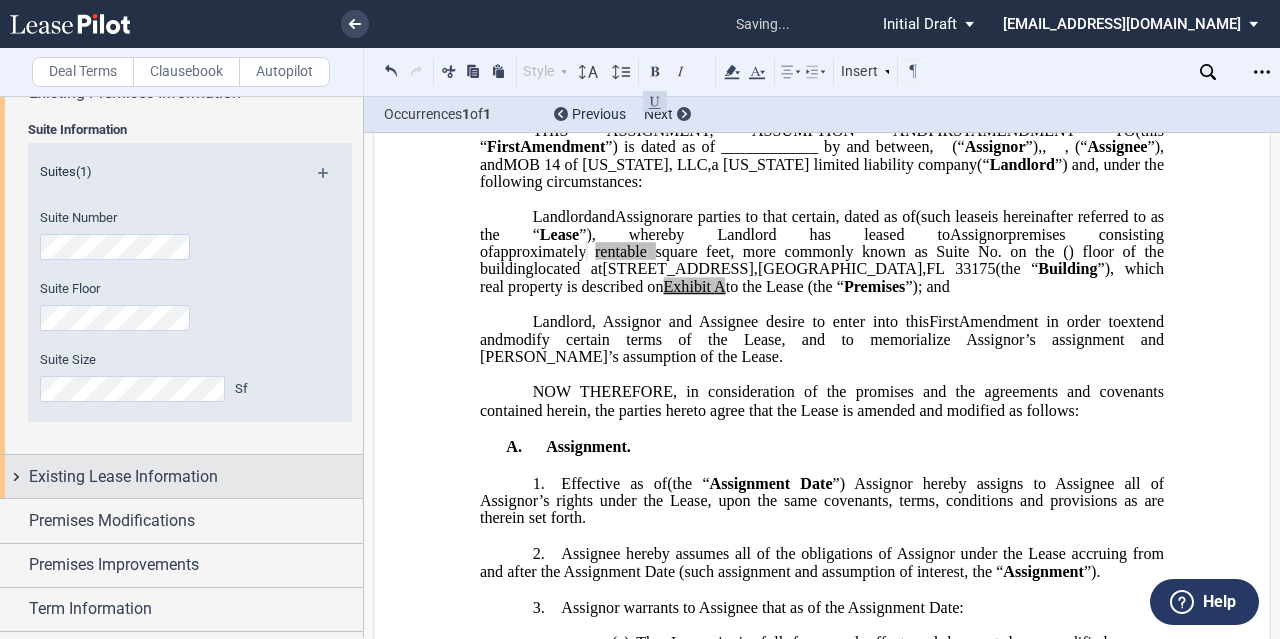 click on "Existing Lease Information" at bounding box center (123, 477) 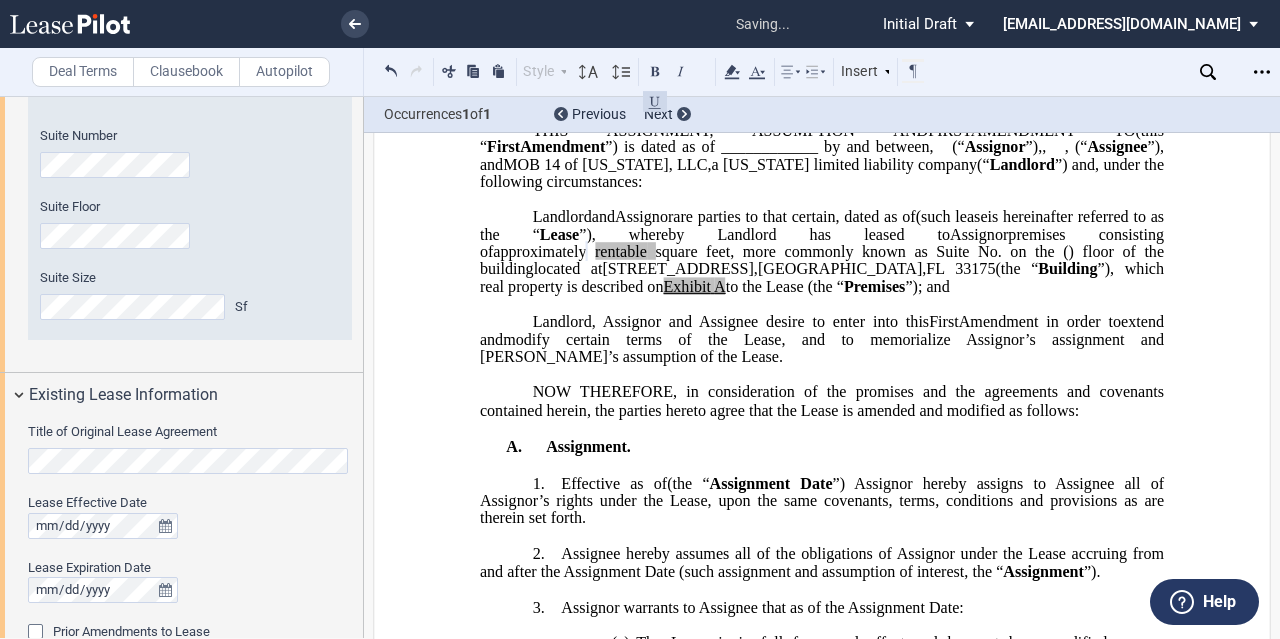 scroll, scrollTop: 1400, scrollLeft: 0, axis: vertical 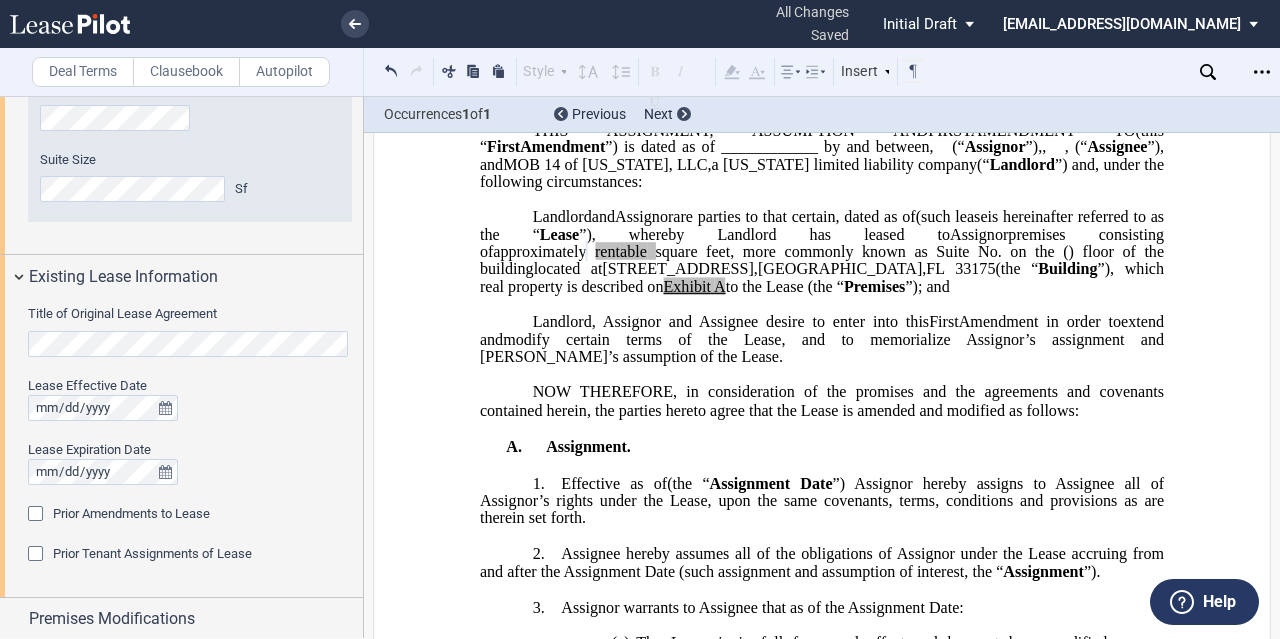 click on "Title of Original Lease Agreement
Lease Effective Date
Lease Expiration Date
Prior Amendments to Lease
Prior Amendments (1)
Amendment No. 1 Date" at bounding box center [181, 447] 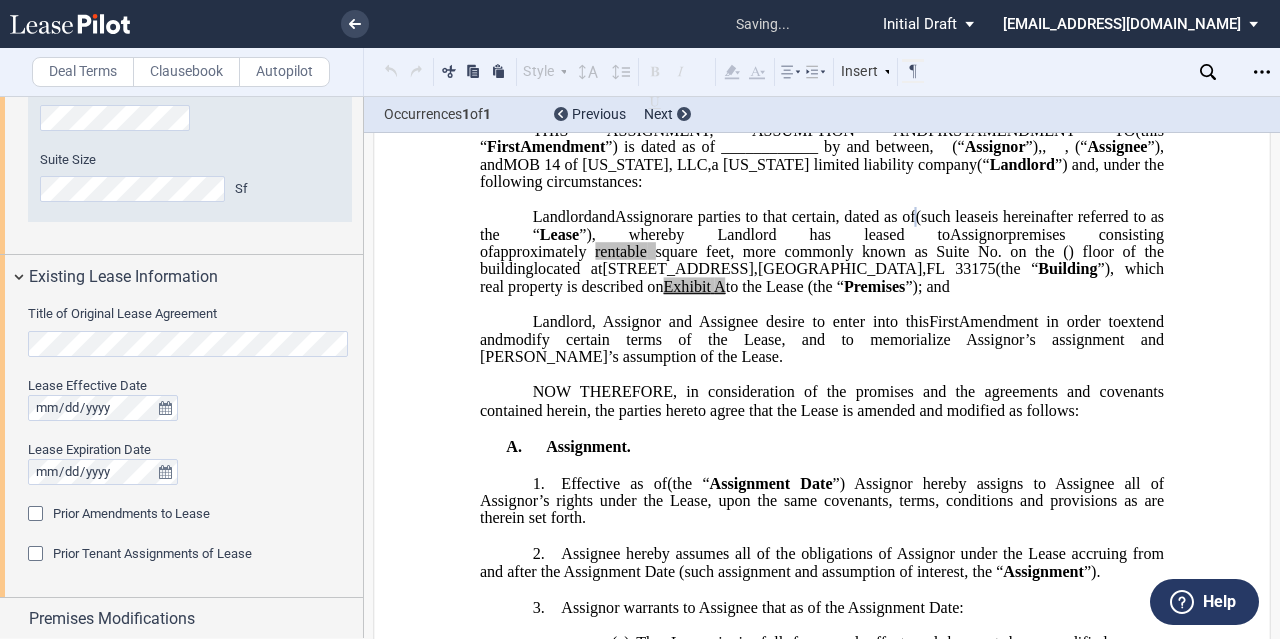 click on "Prior Amendments to Lease" at bounding box center (131, 513) 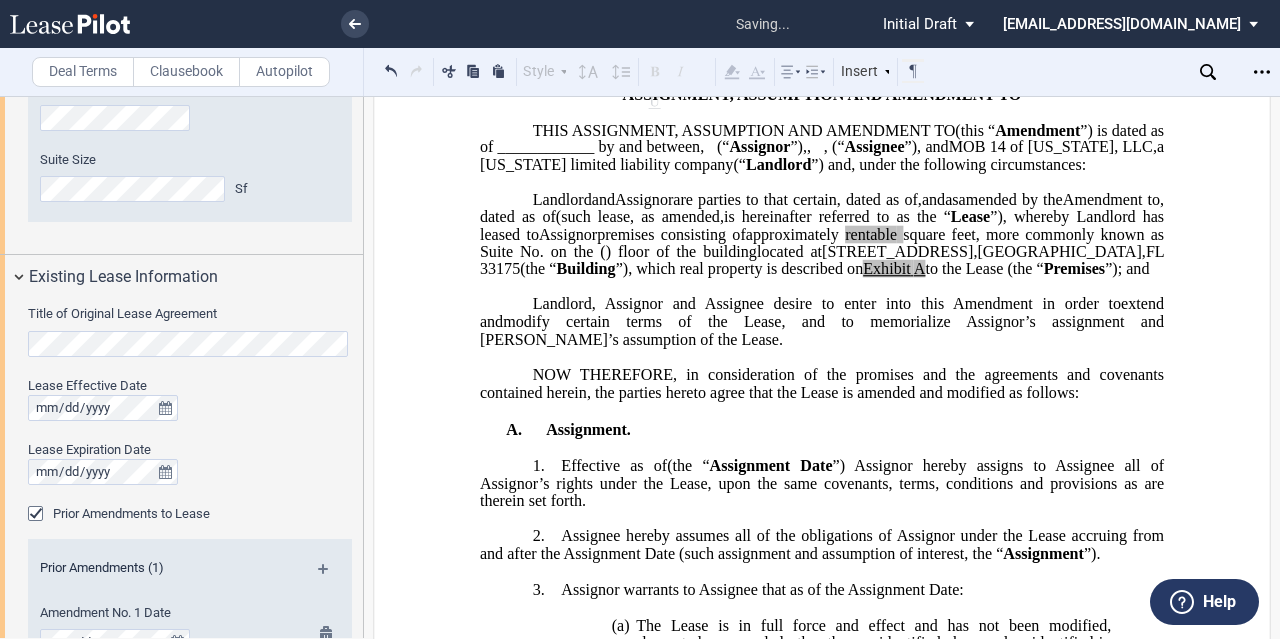 scroll, scrollTop: 1600, scrollLeft: 0, axis: vertical 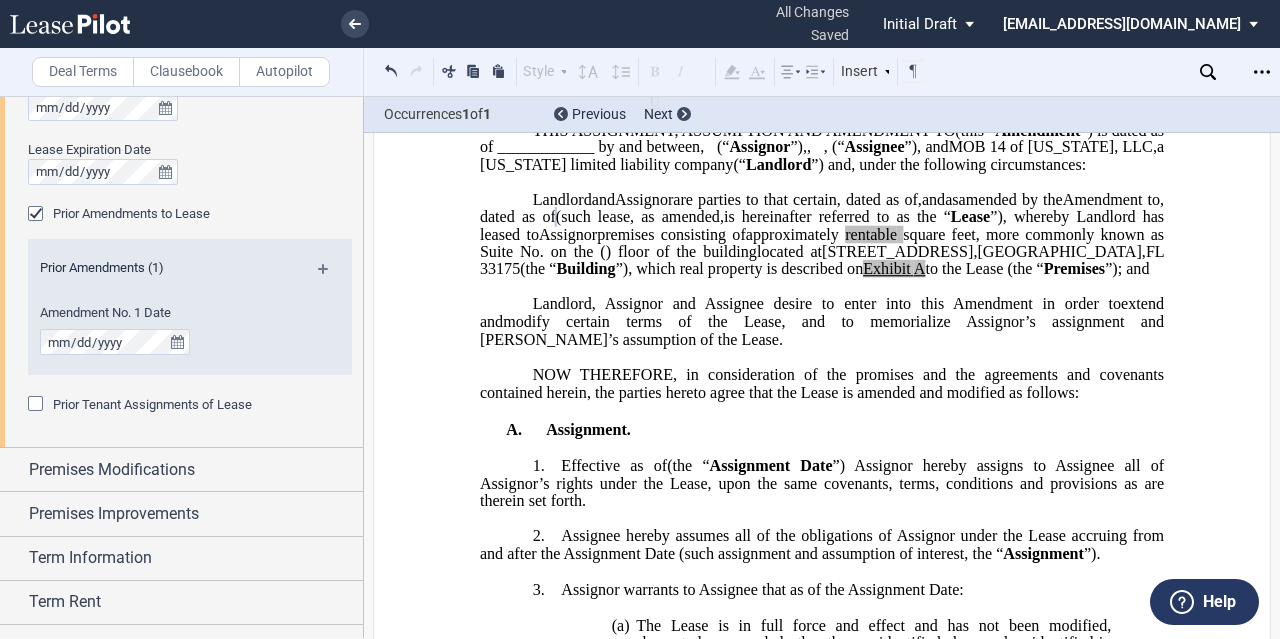 drag, startPoint x: 787, startPoint y: 325, endPoint x: 747, endPoint y: 301, distance: 46.647614 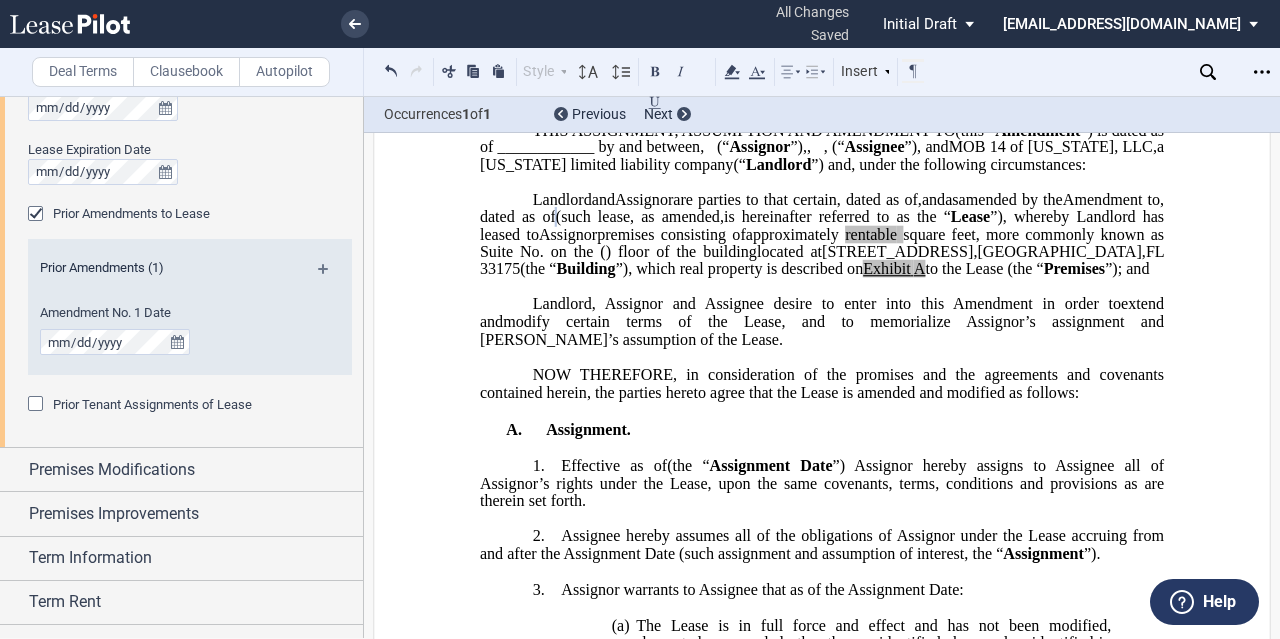 click on "and" 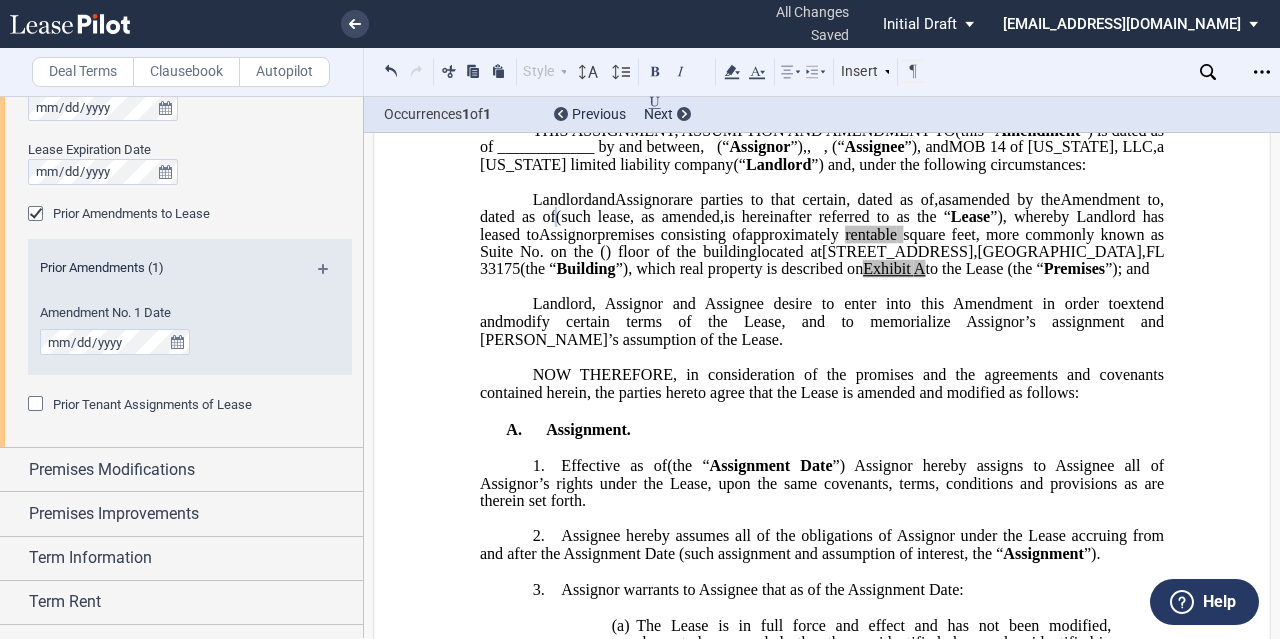click on "(such lease" 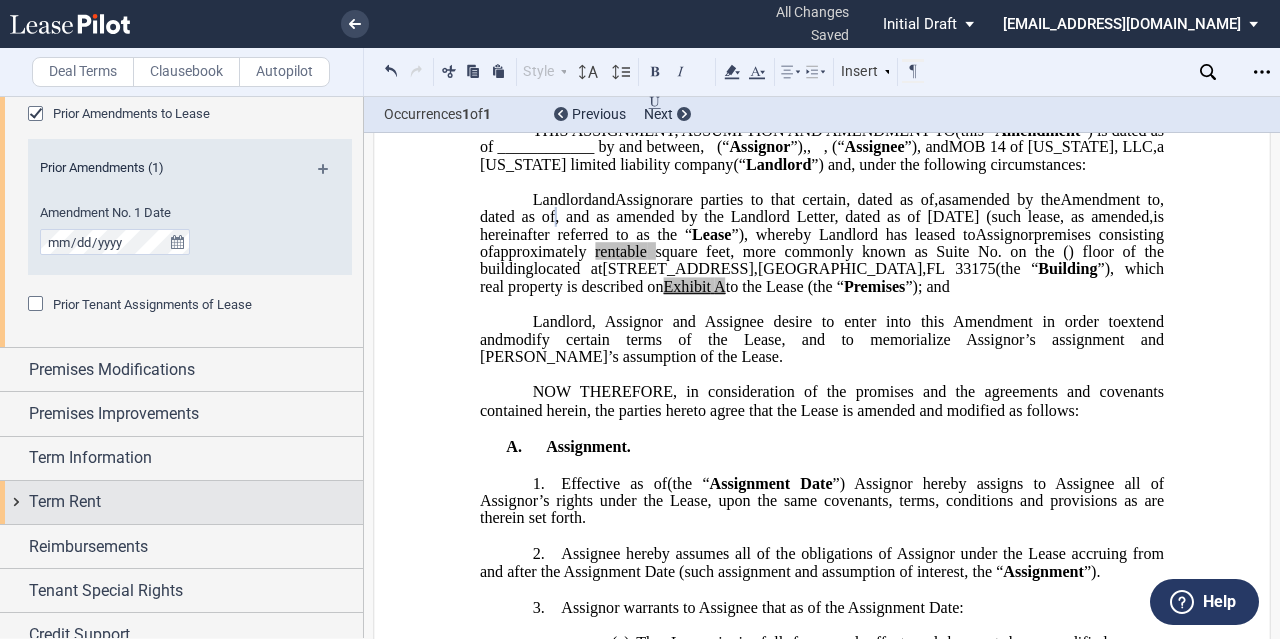 scroll, scrollTop: 1860, scrollLeft: 0, axis: vertical 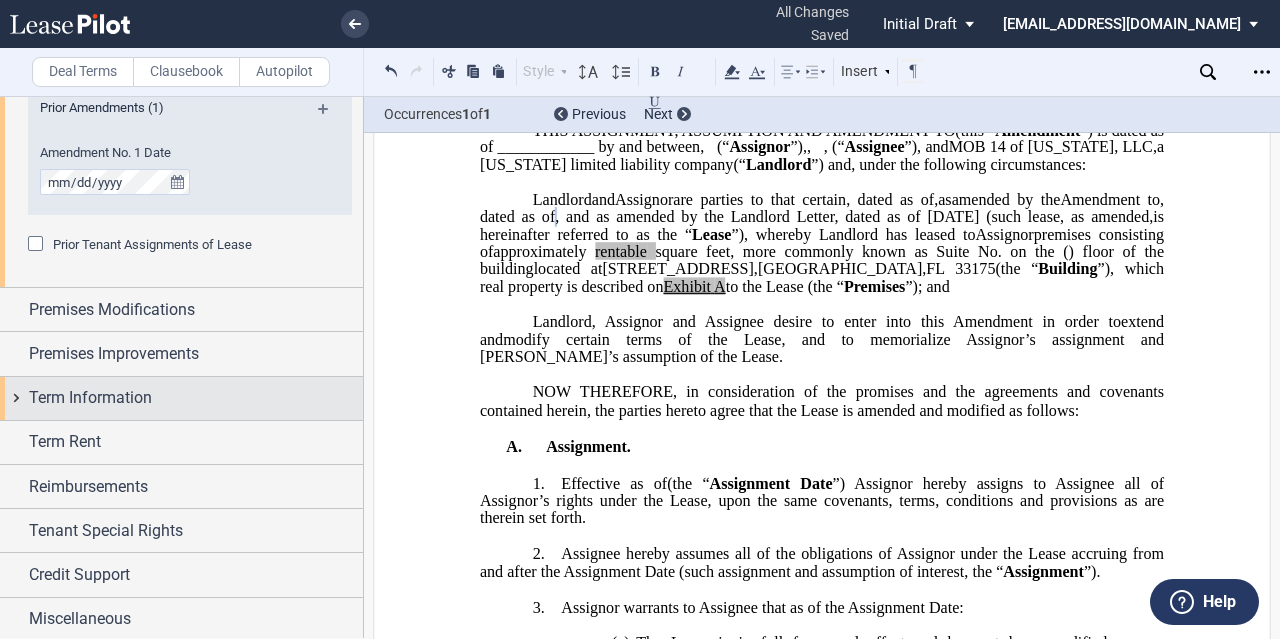 click on "Term Information" at bounding box center (90, 398) 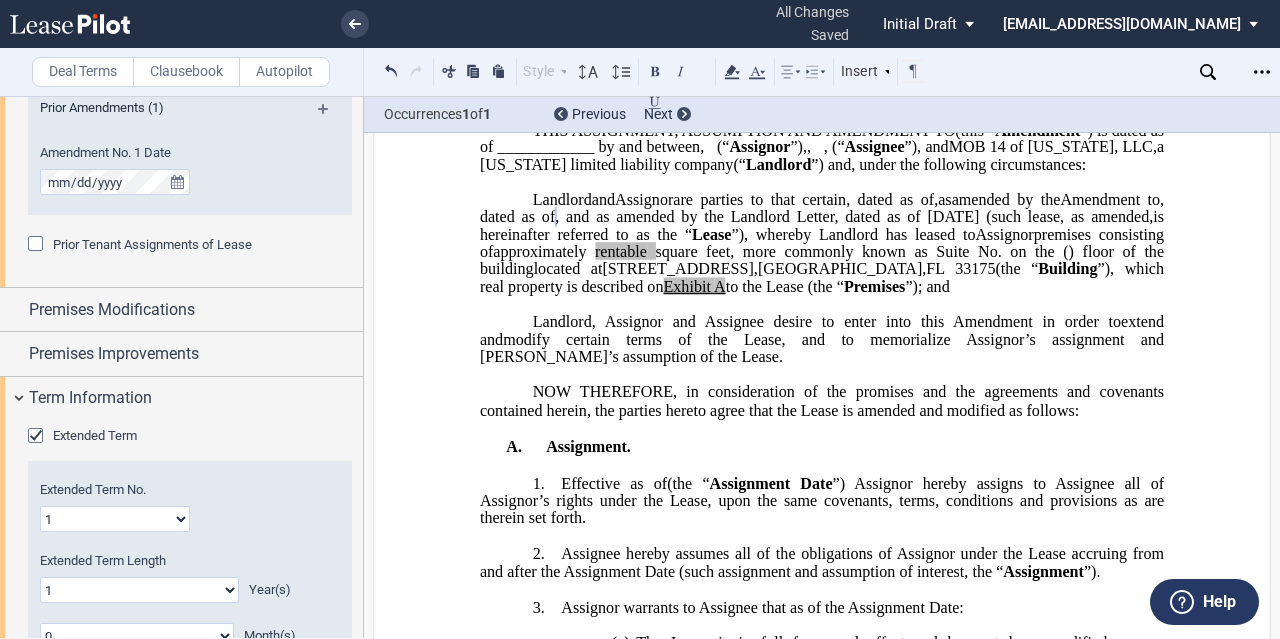 click on "Extended Term" 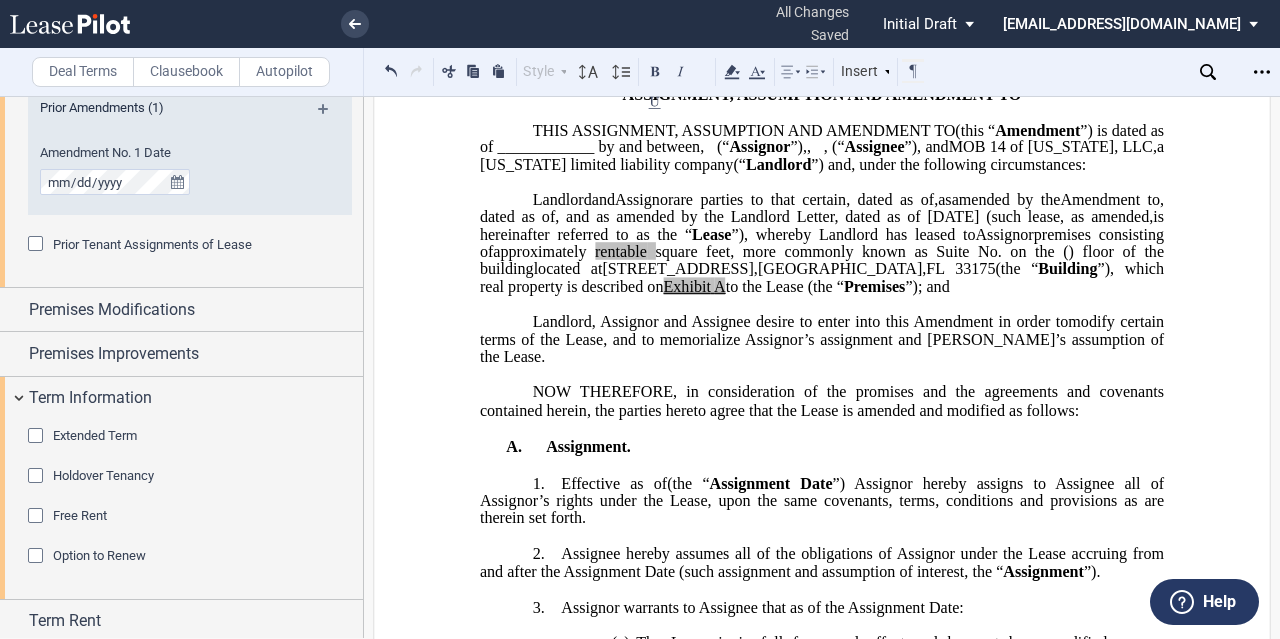 click on "Miscellaneous" at bounding box center [80, 798] 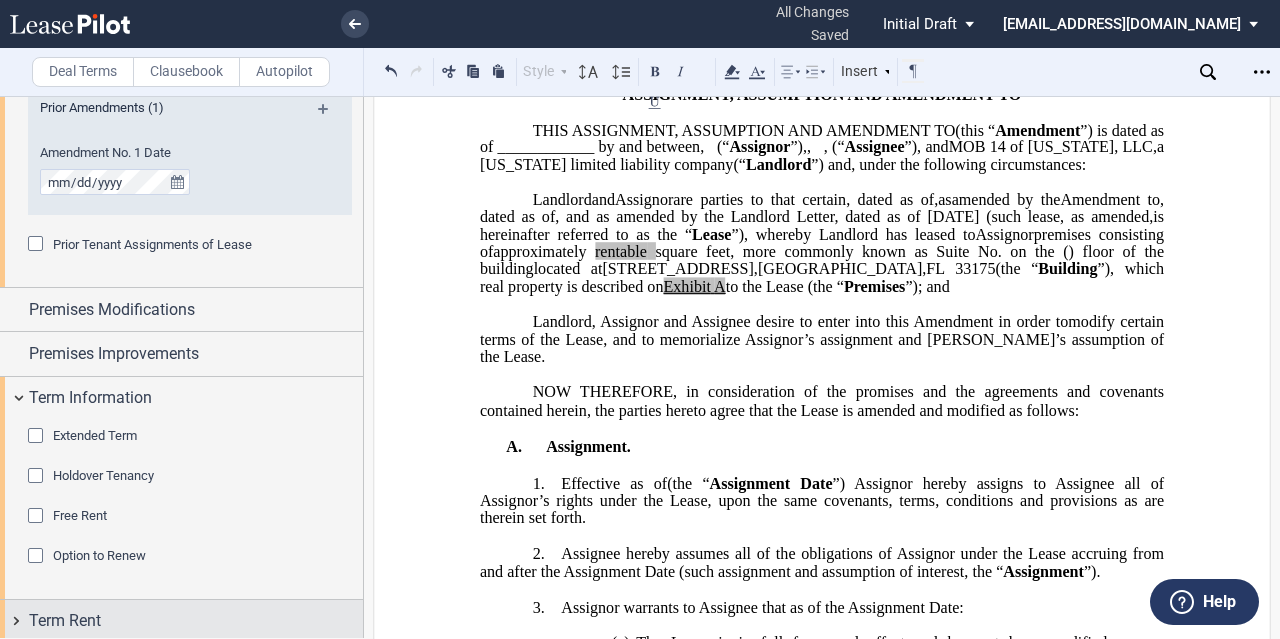 scroll, scrollTop: 2040, scrollLeft: 0, axis: vertical 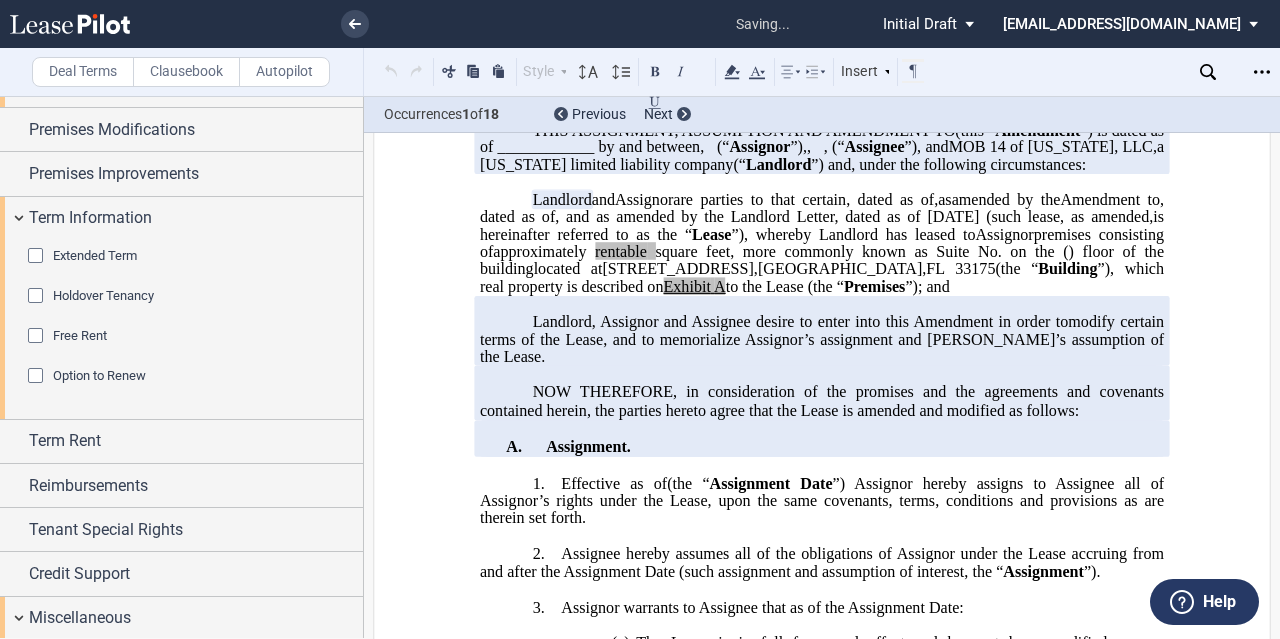 click on "Financial Statements" 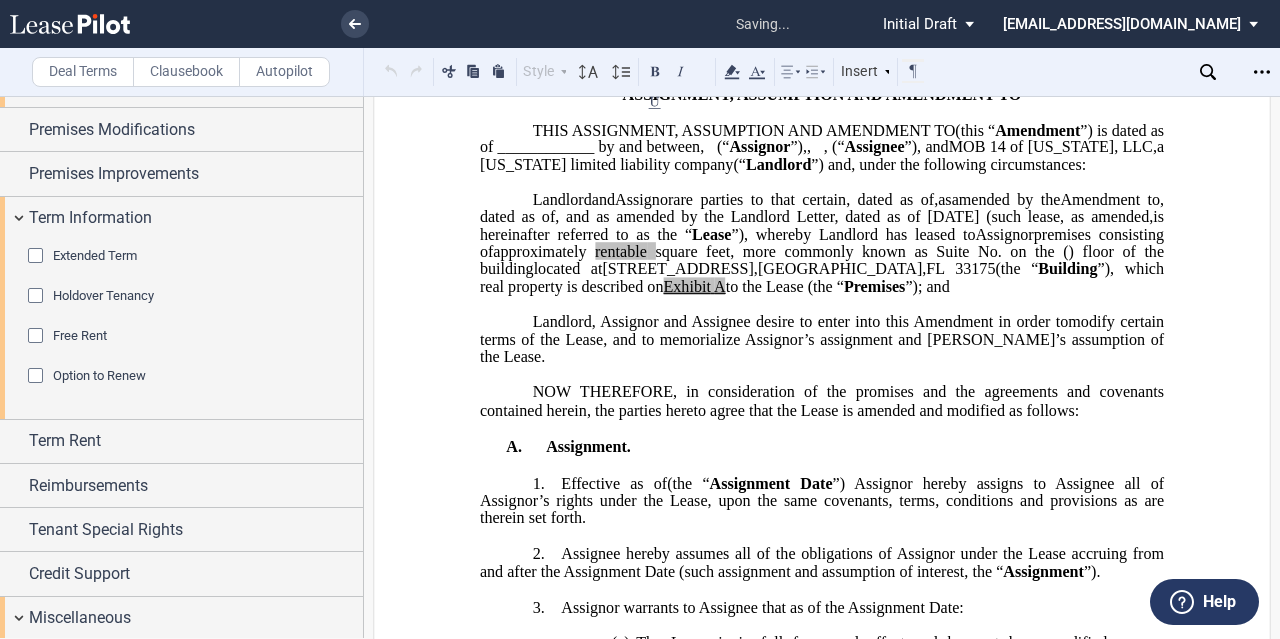 click on "Waiver of Jury Trial" 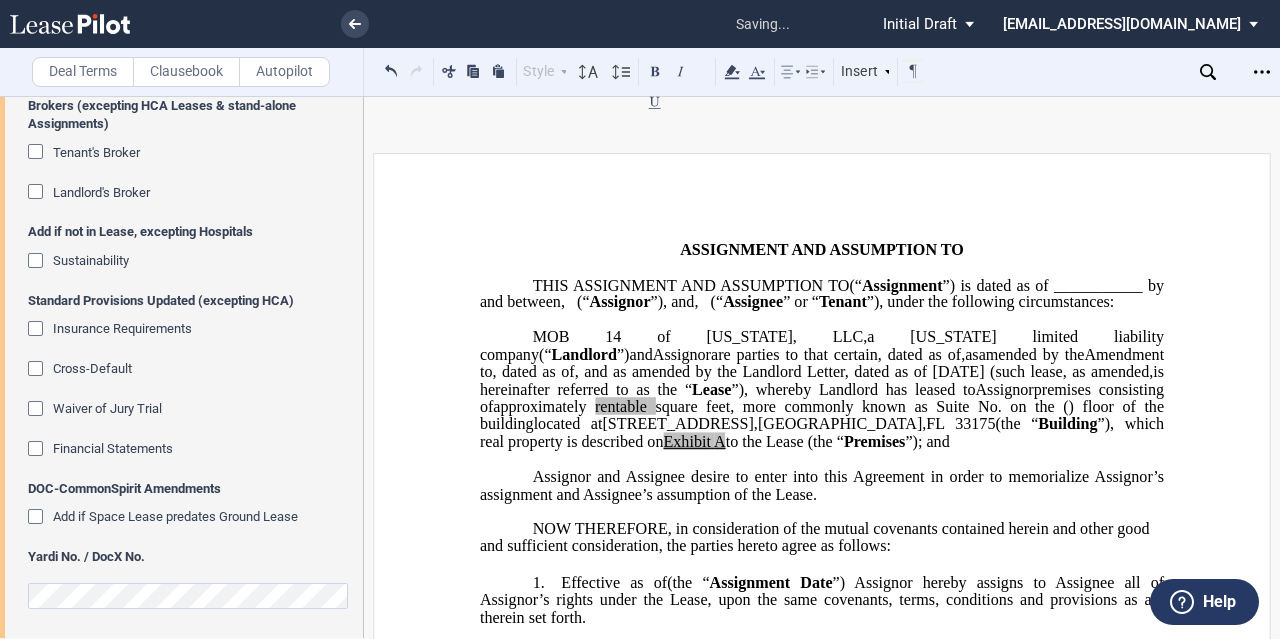 scroll, scrollTop: 0, scrollLeft: 0, axis: both 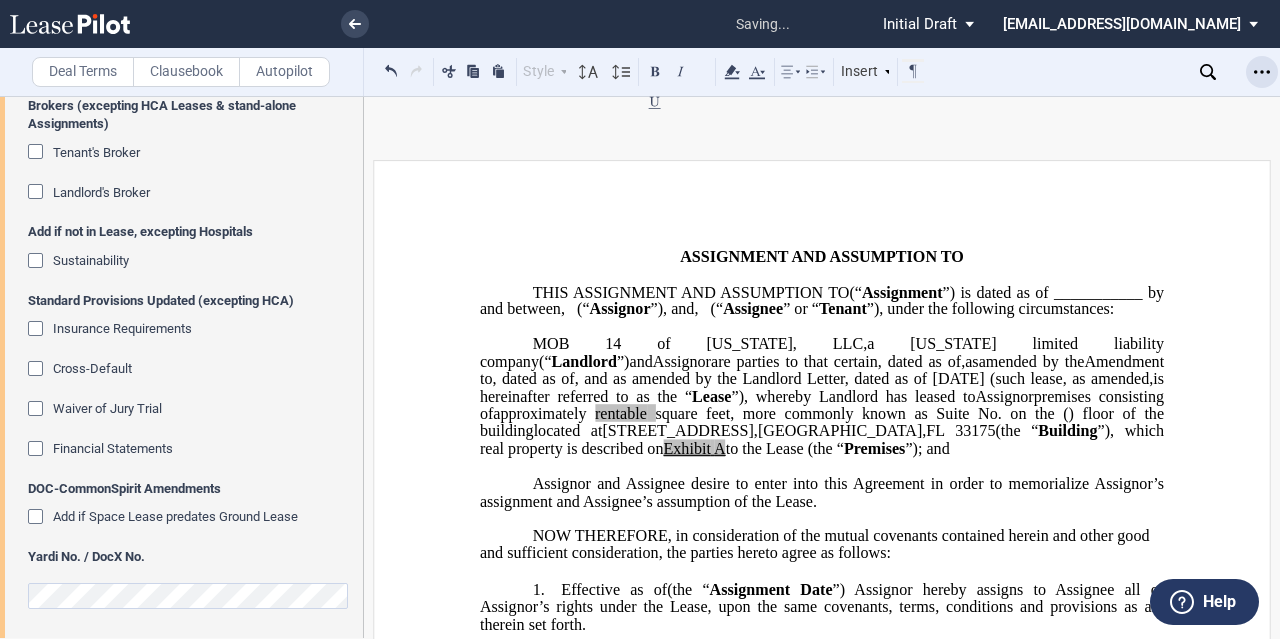 click 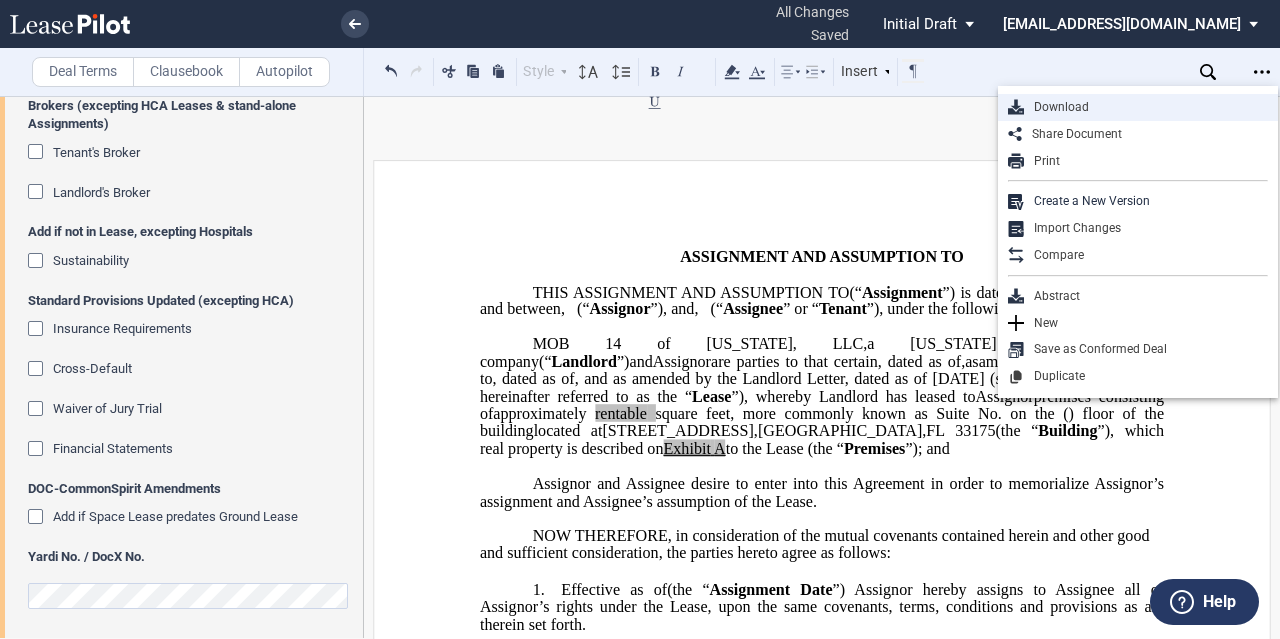 click on "Download" at bounding box center (1146, 107) 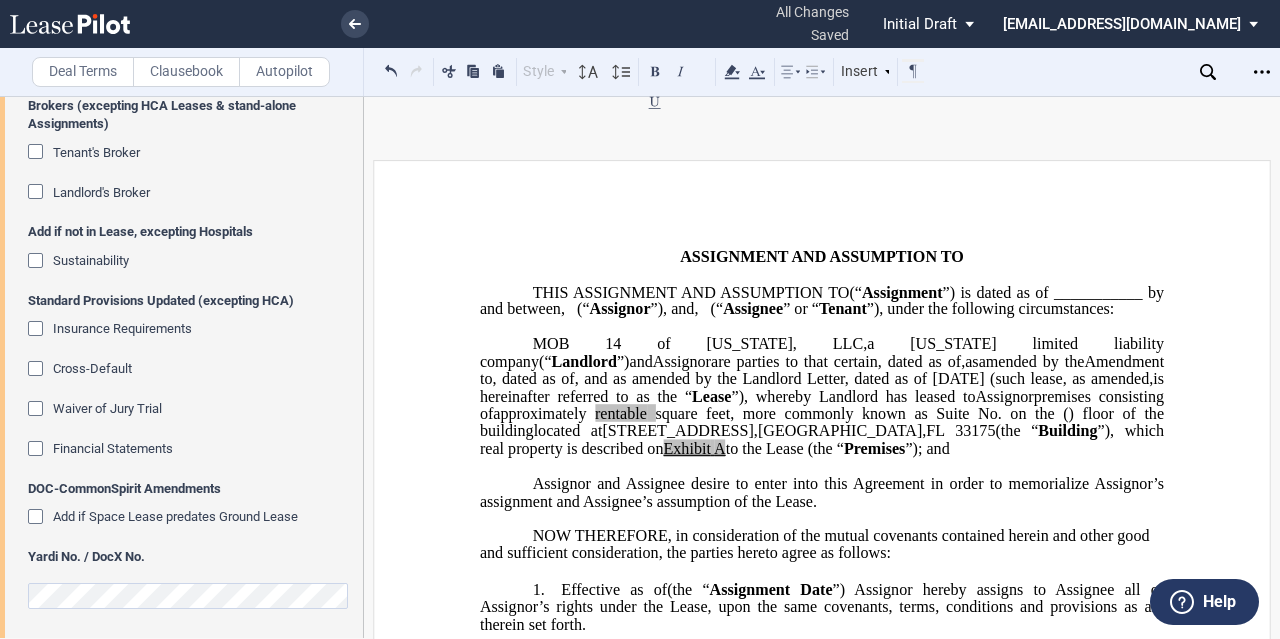 click on "﻿
﻿ ﻿ FIRST  AMENDMENT TO  ﻿ ﻿
ASSIGNMENT, ASSUMPTION AND   ﻿ ﻿  FIRST  AMENDMENT TO  ﻿ ﻿
ASSIGNMENT AND ASSUMPTION TO  ﻿ ﻿
﻿
THIS   ﻿ ﻿  FIRST  AMENDMENT TO  ﻿ ﻿  (this “ ﻿ ﻿ First  Amendment ”) is dated as of   _____________ (“ ﻿ ﻿ First  Amendment Effective Date ”), by and between  MOB 14 of [US_STATE], LLC ,  a   [US_STATE]   limited liability company  (“ Landlord ”) and  ﻿ ﻿ ,   ﻿ ﻿   ﻿ ﻿   ﻿ ﻿  an individual ,  , an individual ,  ,  , and  , and  ﻿ ﻿ , an individual , as successor-in-interest to  [______]  ( jointly, severally and collectively, the  “ Tenant ”), under the following circumstances:
THIS ASSIGNMENT, ASSUMPTION AND   ﻿ ﻿  FIRST  AMENDMENT TO  ﻿ ﻿  (this “ ﻿ ﻿ First  Amendment ”) is dated as of   ﻿ ﻿ ,   ﻿ ﻿   ﻿" at bounding box center [822, 1436] 